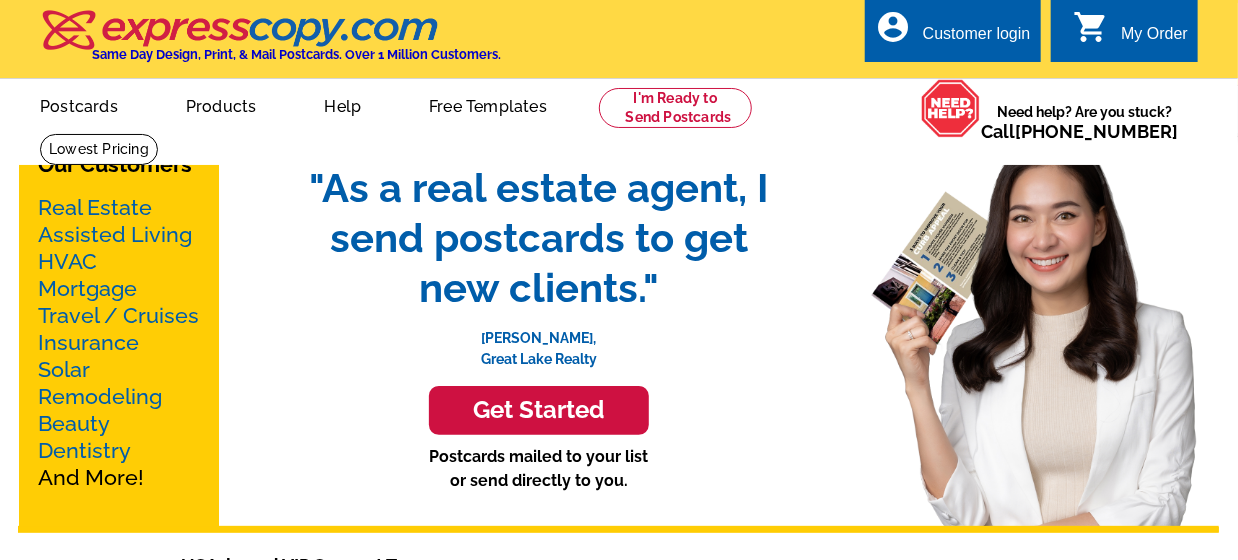 scroll, scrollTop: 0, scrollLeft: 0, axis: both 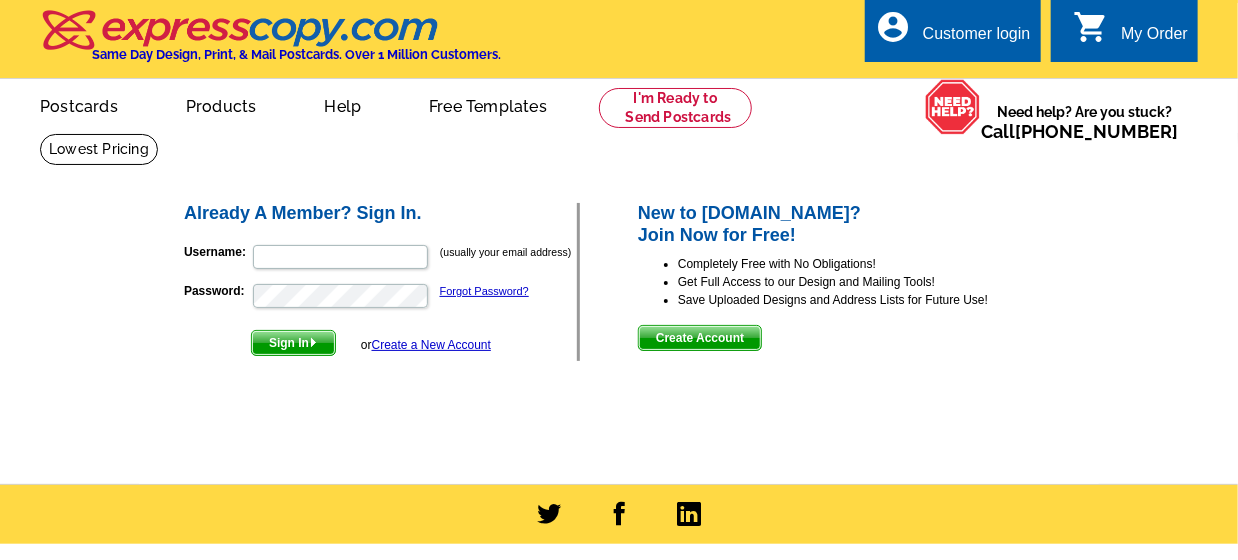 click on "Already A Member?  Sign In.
Username:
(usually your email address)
Password:
Forgot
Password?
Sign In
or
Create a New Account
New to expresscopy.com?
Join Now for Free!" at bounding box center (619, 308) 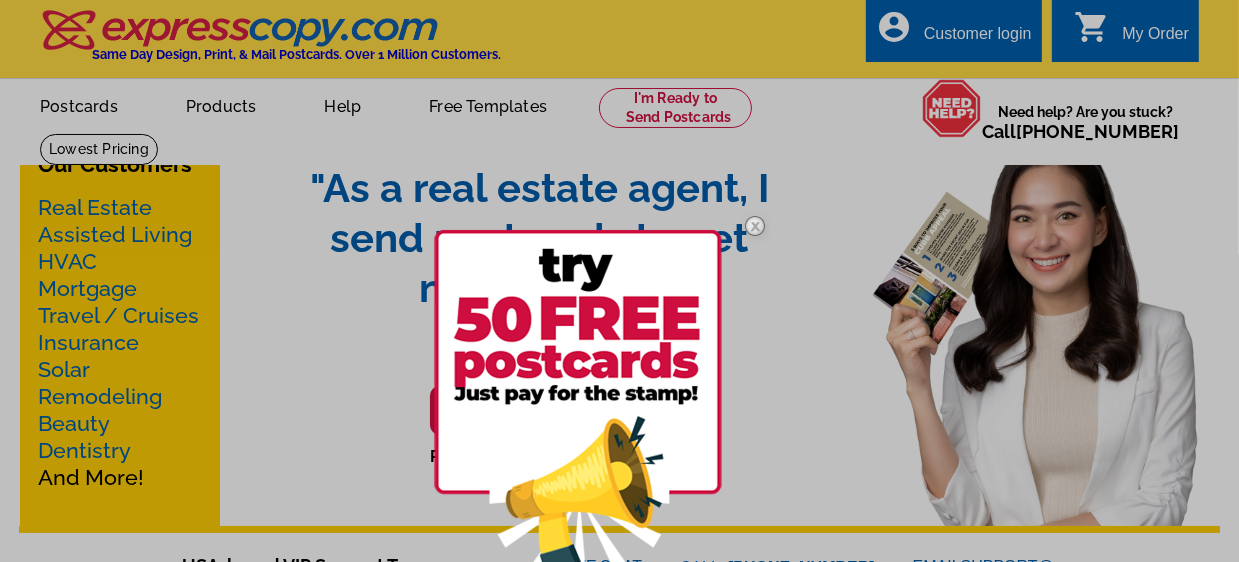 scroll, scrollTop: 0, scrollLeft: 0, axis: both 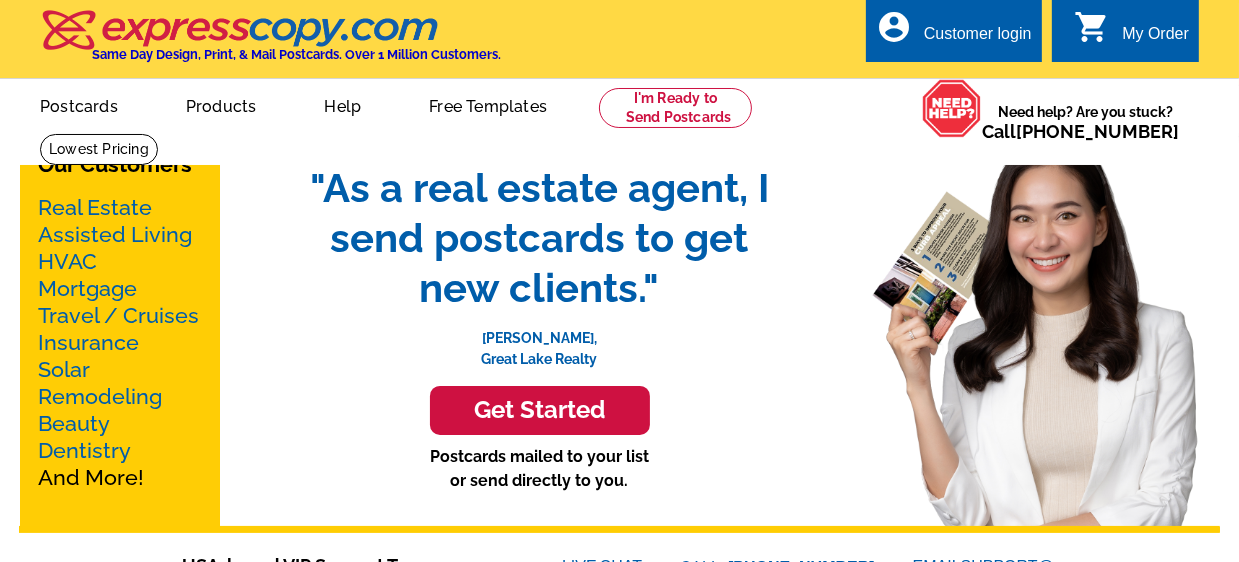 click on "Customer login" at bounding box center [978, 39] 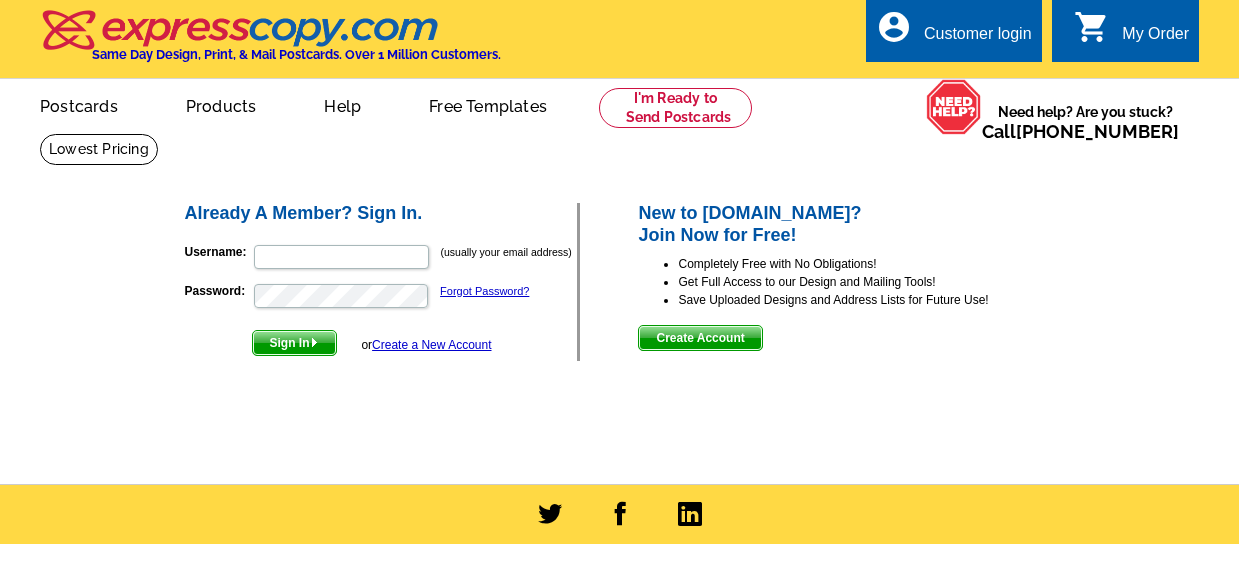 scroll, scrollTop: 0, scrollLeft: 0, axis: both 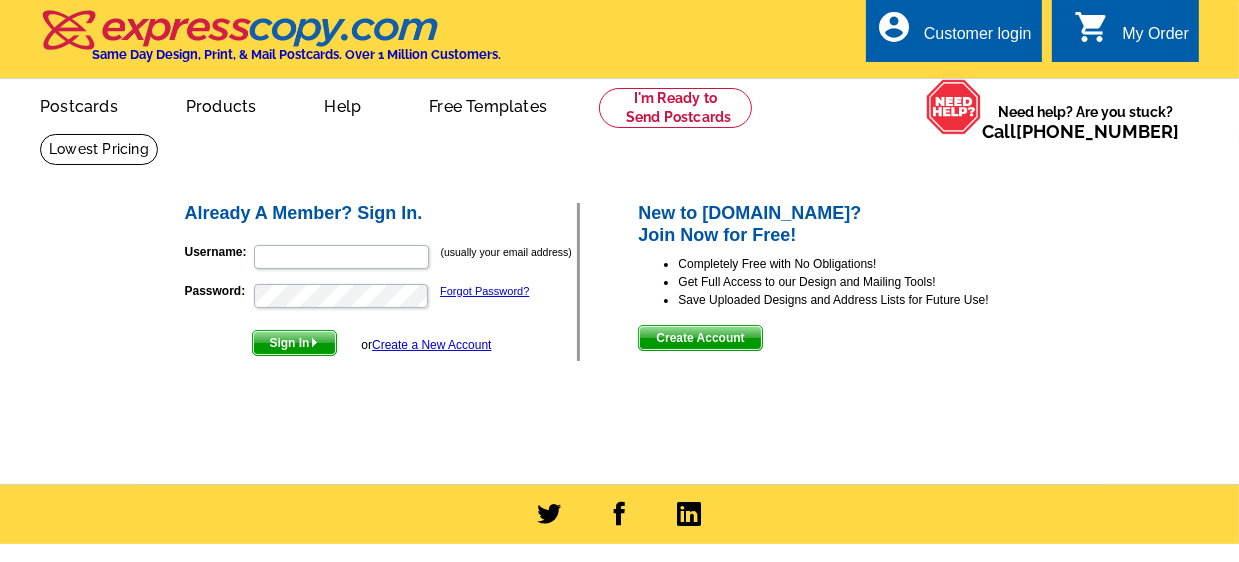 click on "Already A Member?  Sign In.
Username:
(usually your email address)
Password:
Forgot
Password?
Sign In
or
Create a New Account
New to [DOMAIN_NAME]?
Join Now for Free!
Completely Free with No Obligations!" at bounding box center (621, 281) 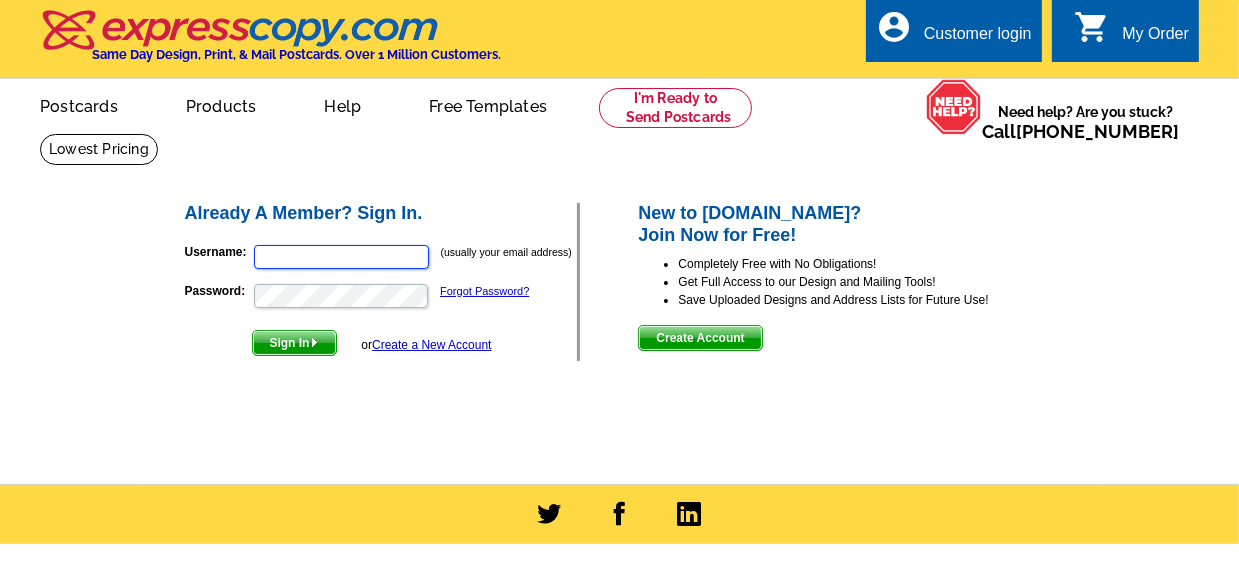 click on "Username:" at bounding box center [341, 257] 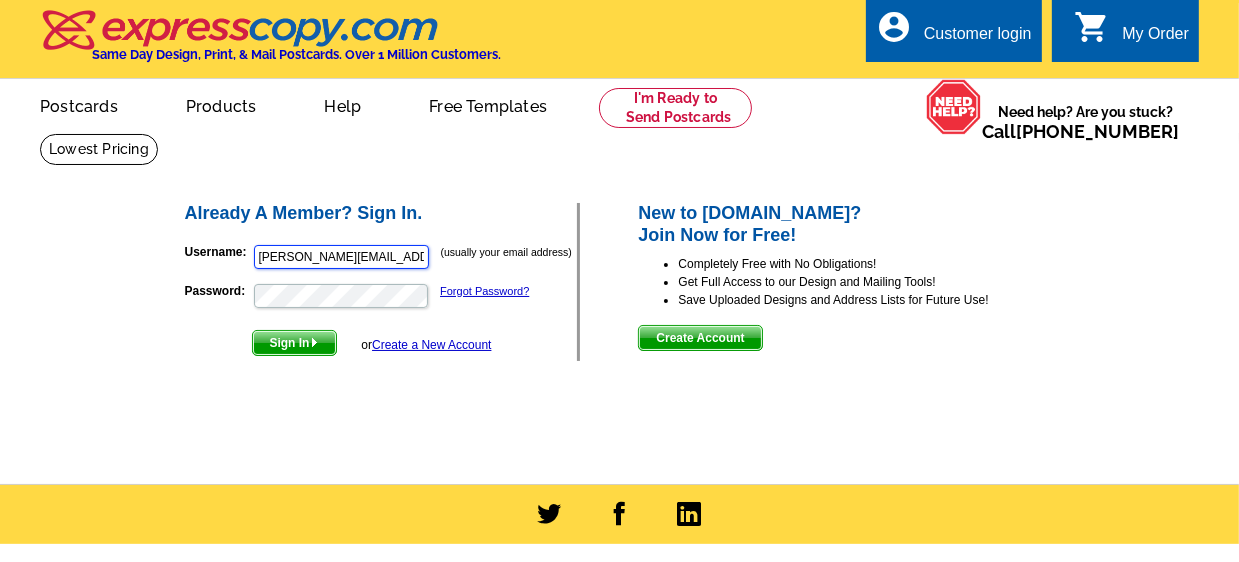 scroll, scrollTop: 0, scrollLeft: 0, axis: both 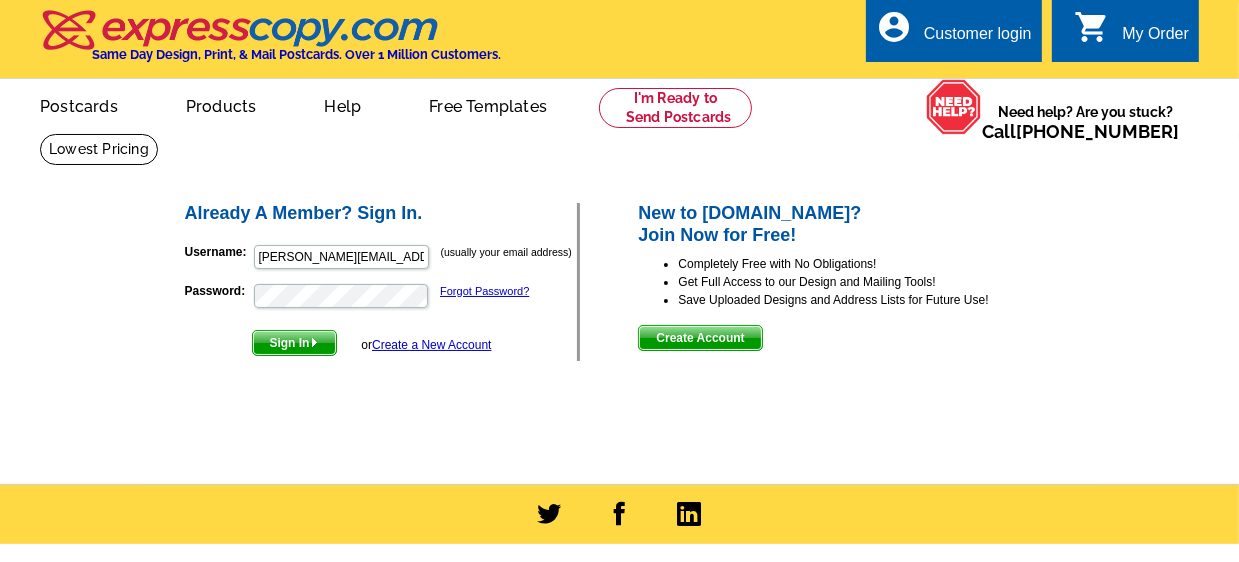 click on "Sign In" at bounding box center [294, 343] 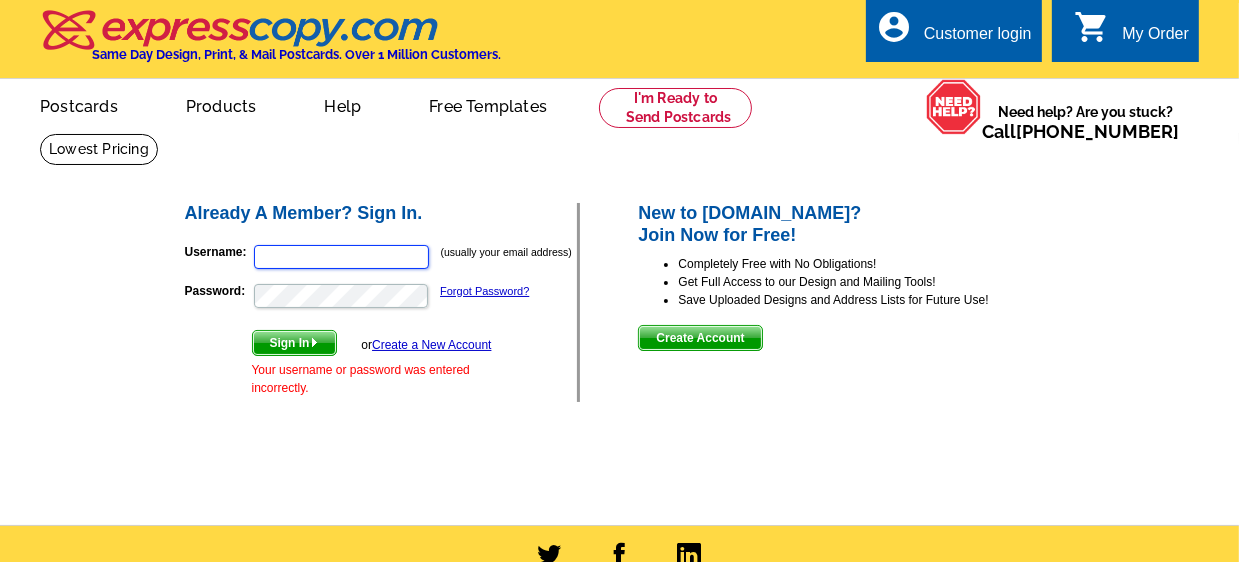 click on "Username:" at bounding box center [341, 257] 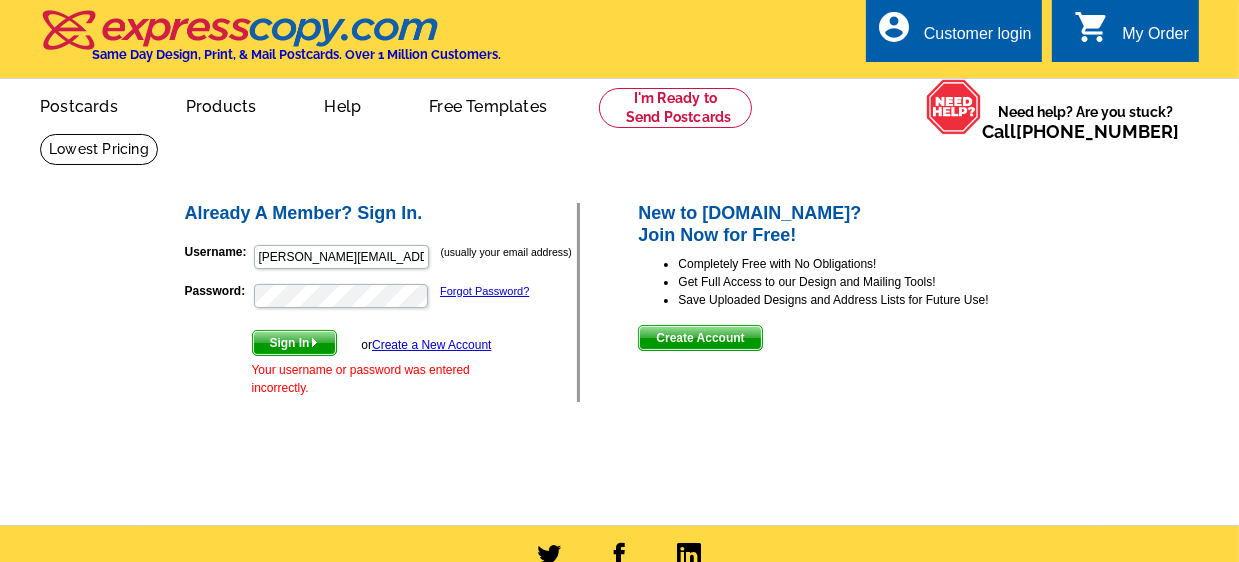 click on "Already A Member?  Sign In.
Username:  gema.smith@compass.com
(usually your email address)
Password:
Forgot
Password?
Sign In
or
Create a New Account
Your username or password was entered incorrectly.
New to expresscopy.com?
Join Now for Free!" at bounding box center [620, 319] 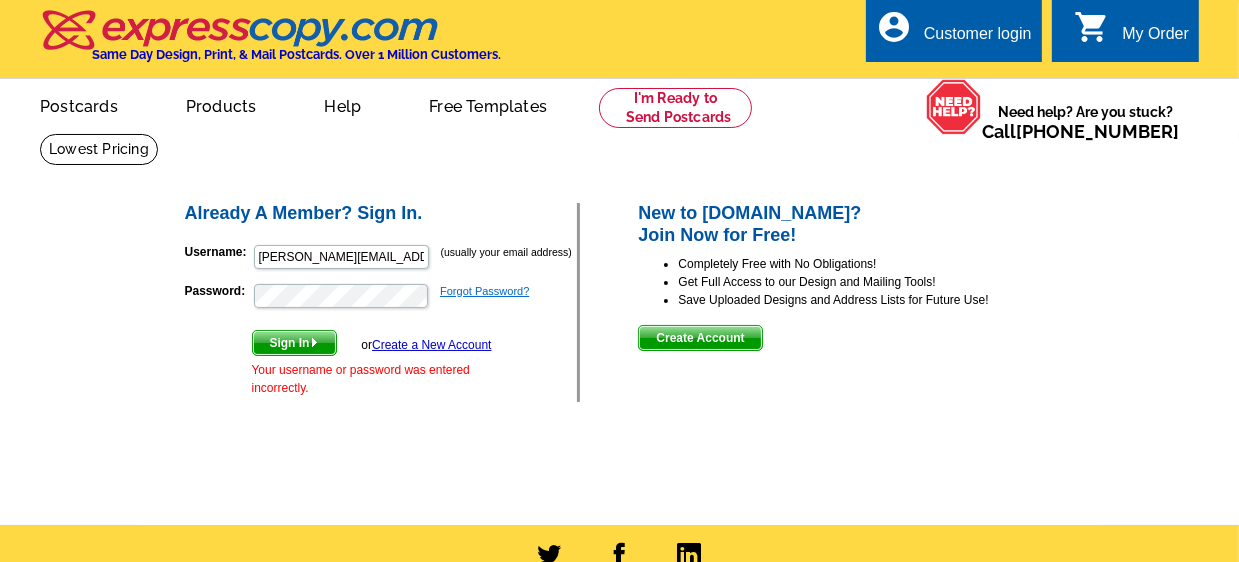 click on "Forgot
Password?" at bounding box center [484, 291] 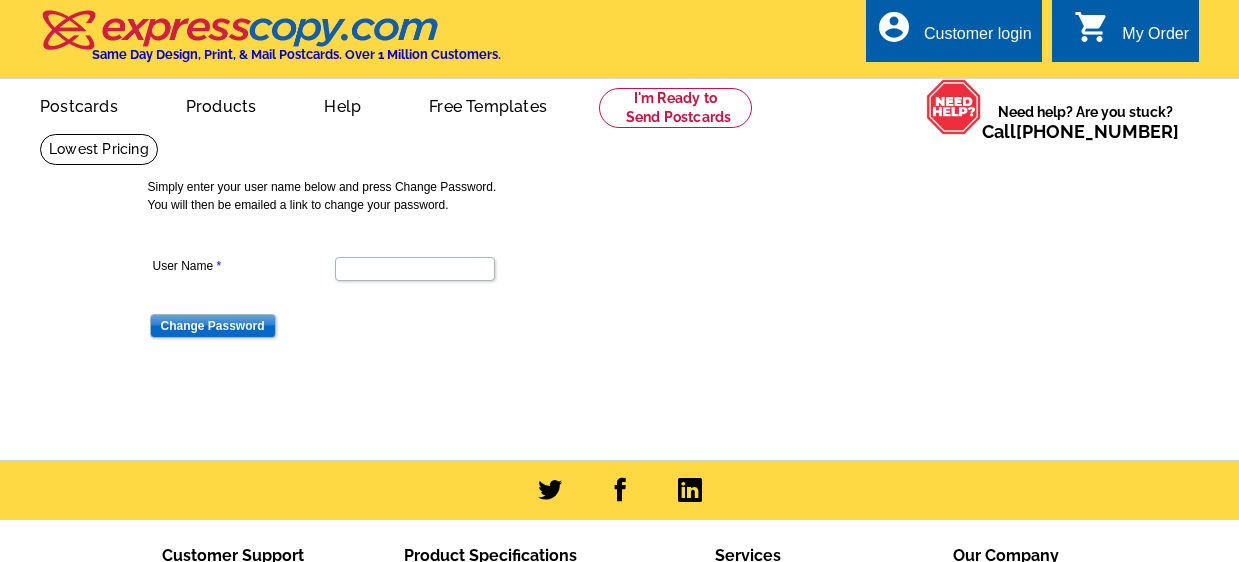 scroll, scrollTop: 0, scrollLeft: 0, axis: both 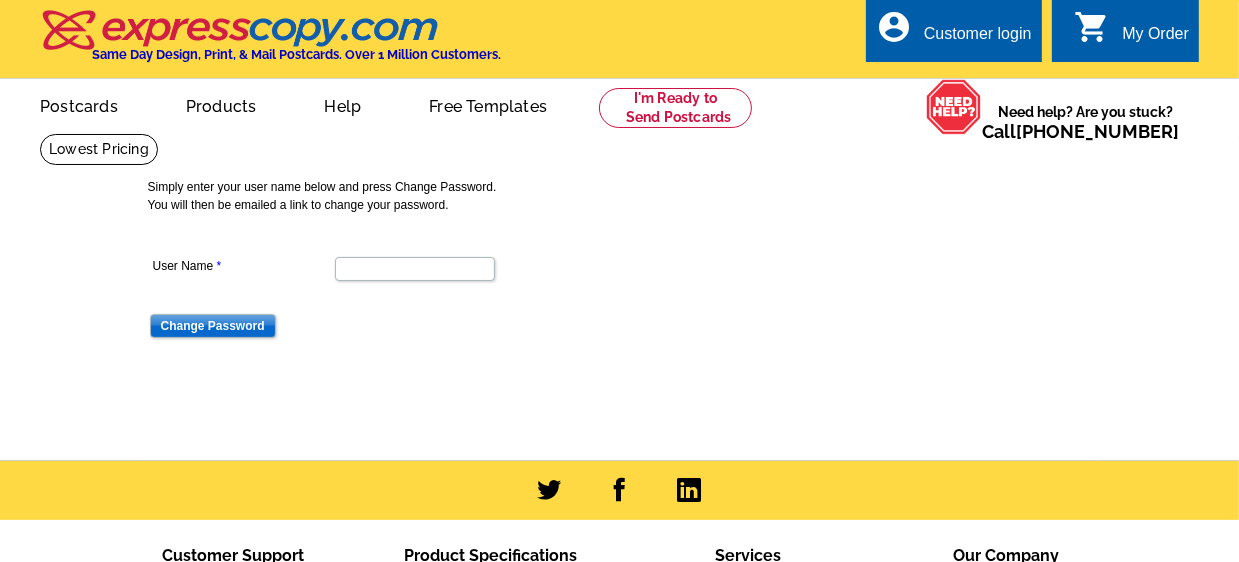 click at bounding box center [414, 267] 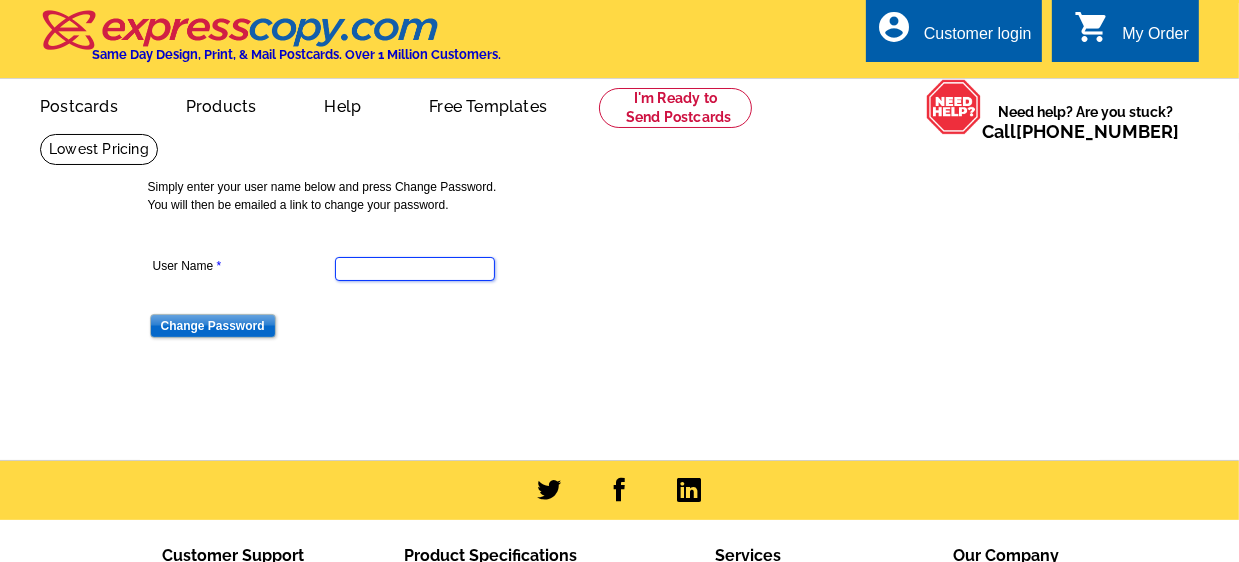 click on "User Name" at bounding box center (415, 269) 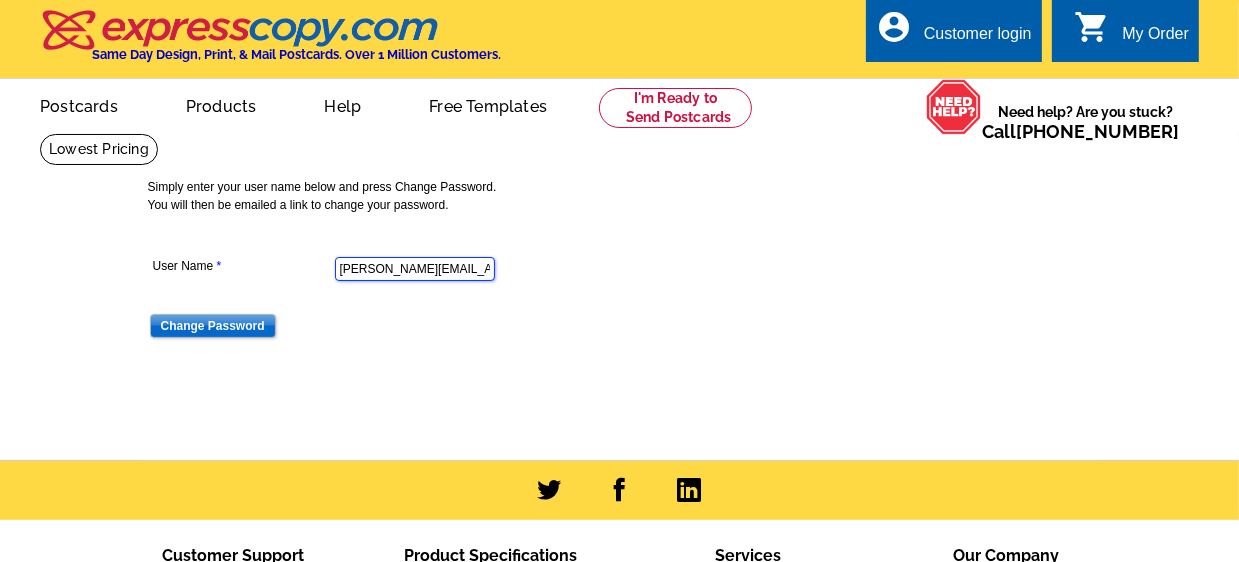 scroll, scrollTop: 0, scrollLeft: 0, axis: both 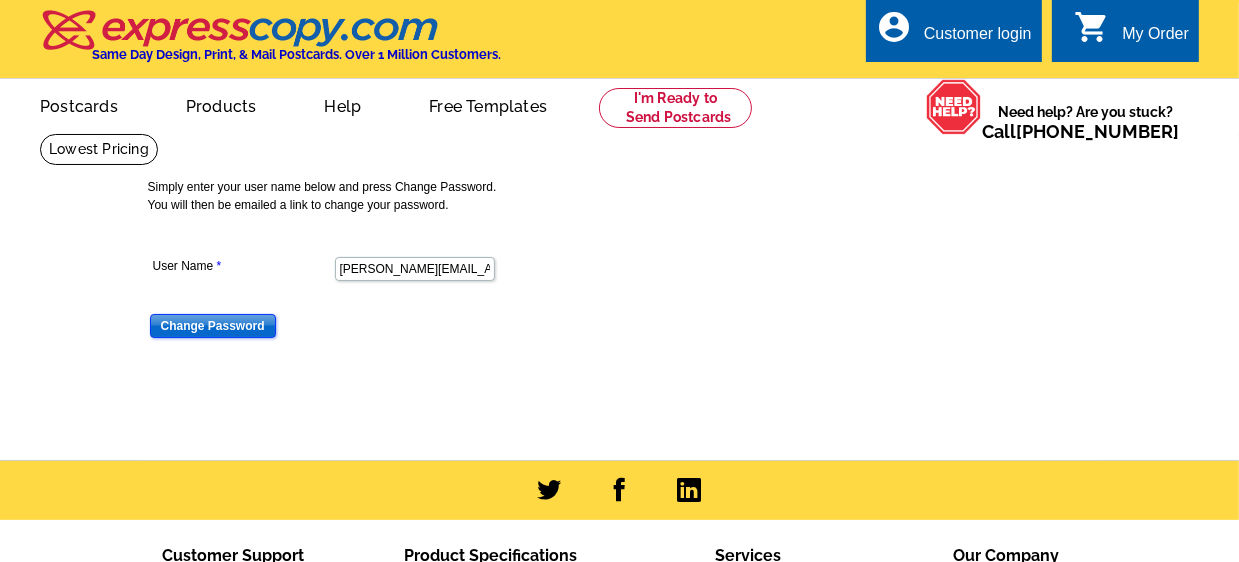 click on "Change Password" at bounding box center [213, 326] 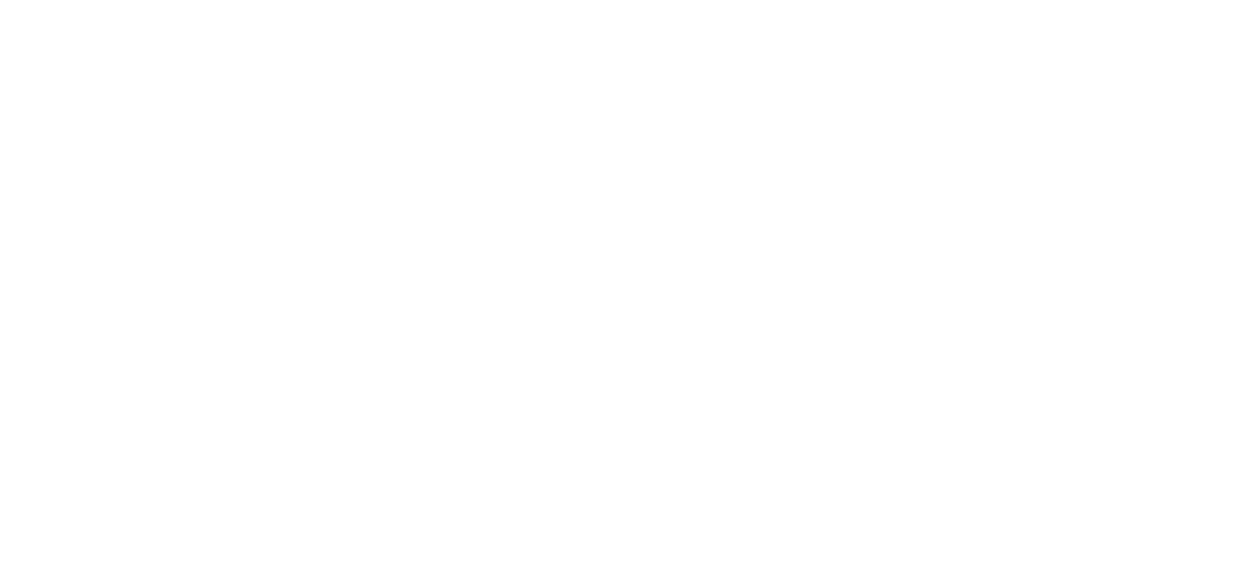 scroll, scrollTop: 0, scrollLeft: 0, axis: both 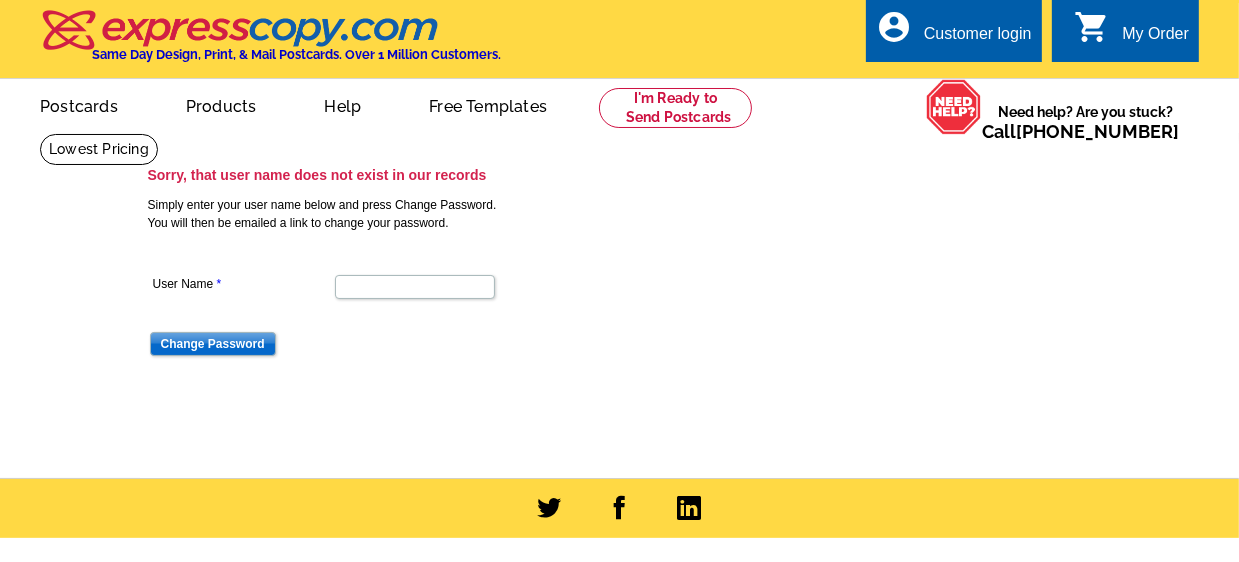 click on "Sorry, that user name does not exist in our records
Simply enter your user name below and press Change Password.
You will then be emailed a link to change your password.
User Name
Change Password" at bounding box center (619, 305) 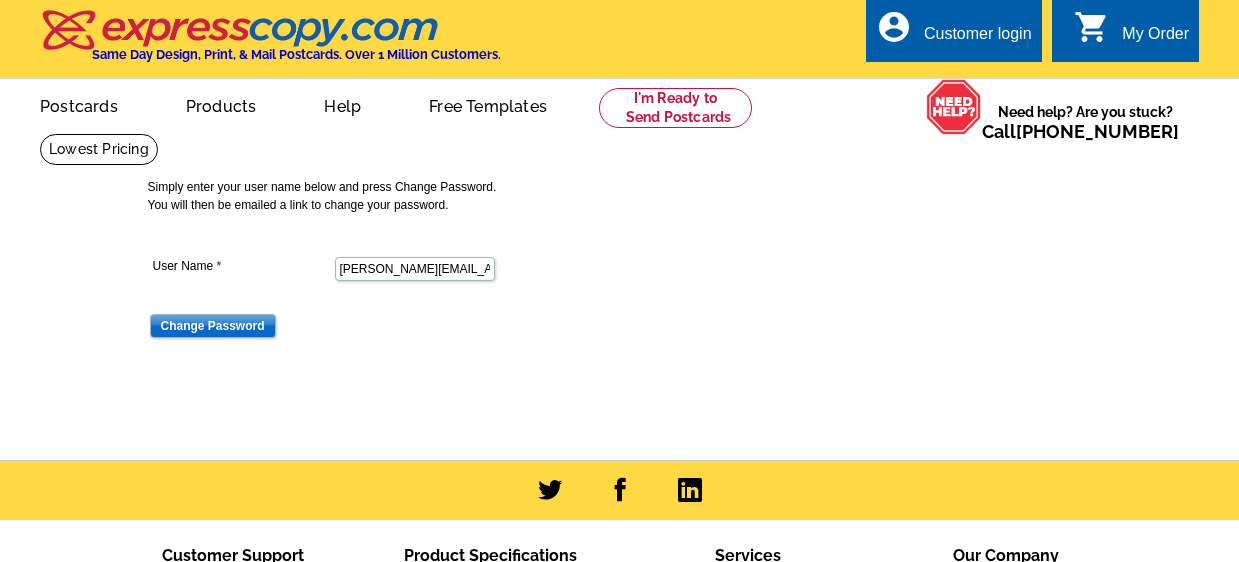 scroll, scrollTop: 0, scrollLeft: 0, axis: both 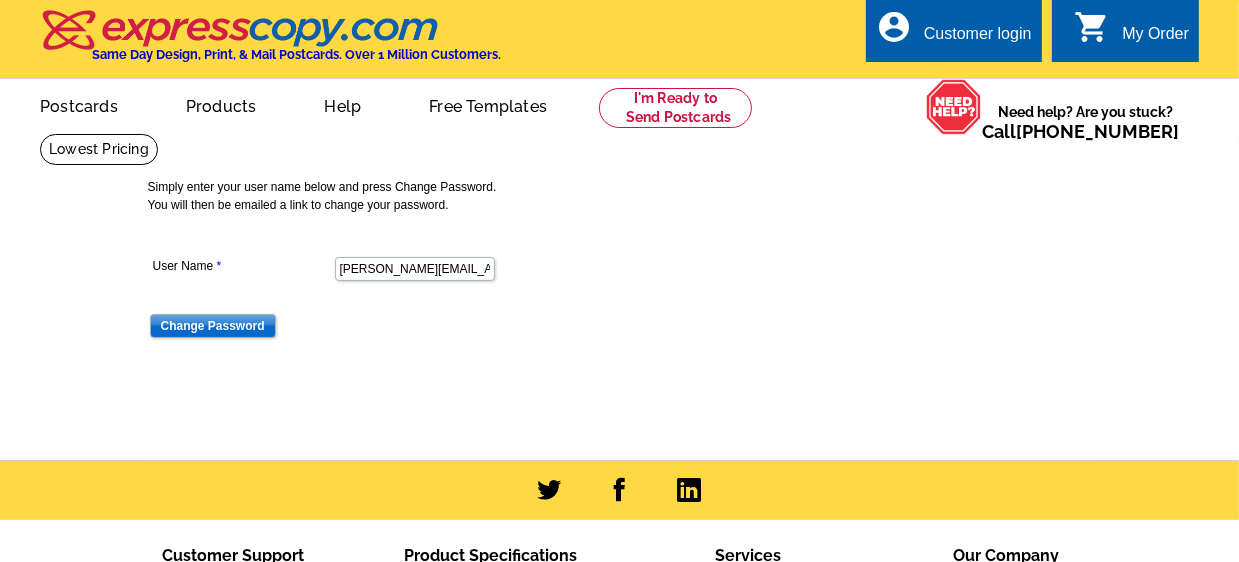 click on "account_circle
Customer login" at bounding box center [954, 30] 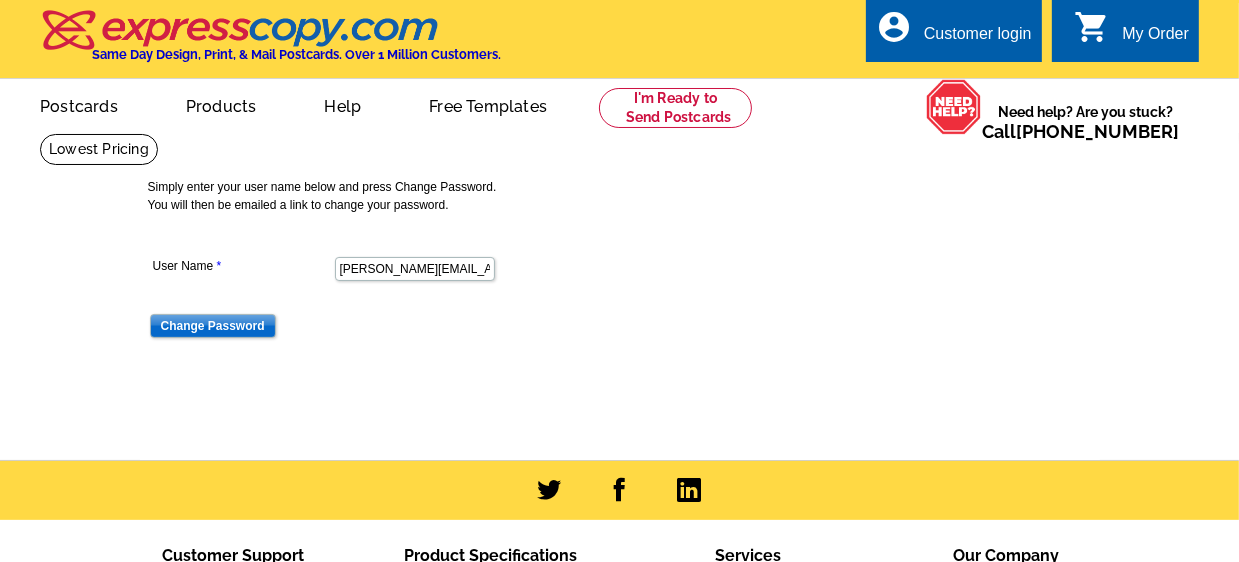 click on "account_circle
Customer login" at bounding box center [954, 30] 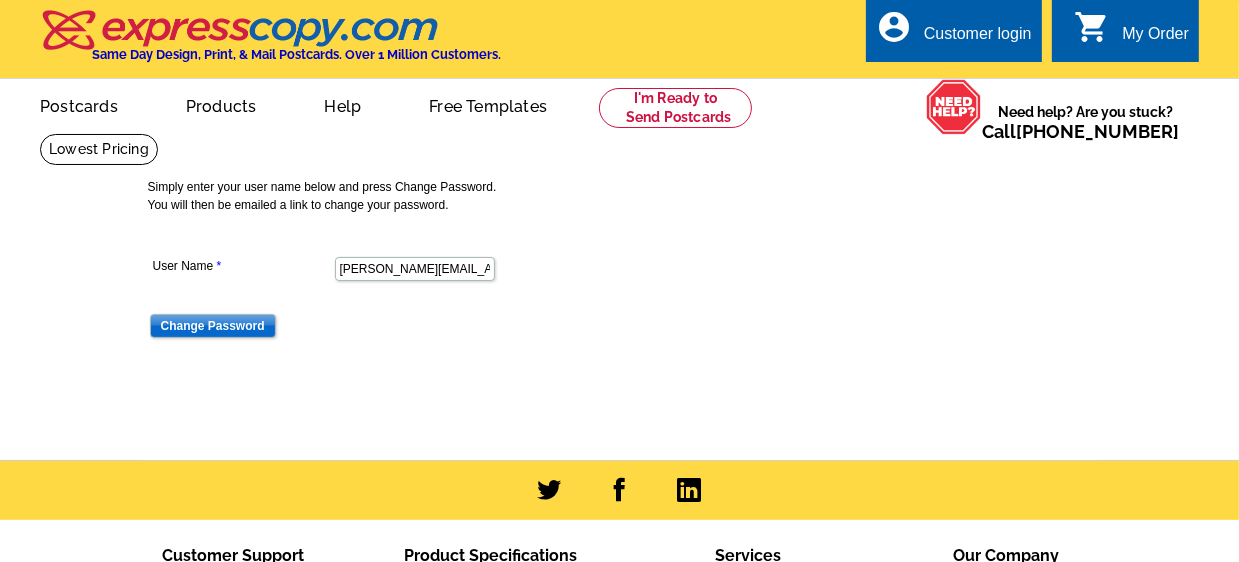 click at bounding box center (240, 30) 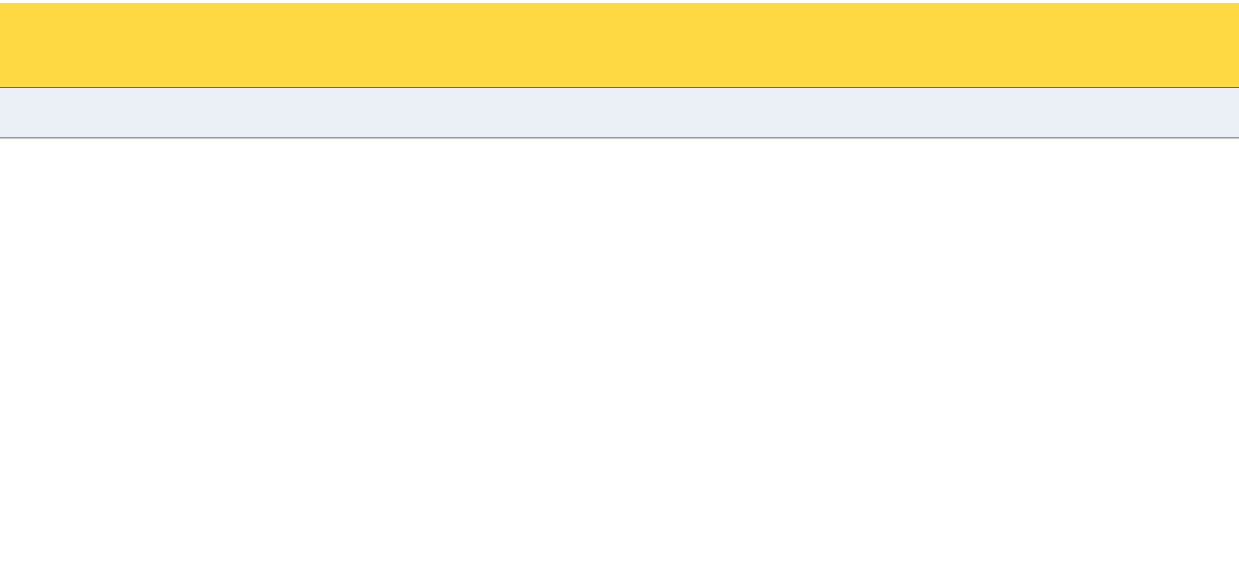 scroll, scrollTop: 0, scrollLeft: 0, axis: both 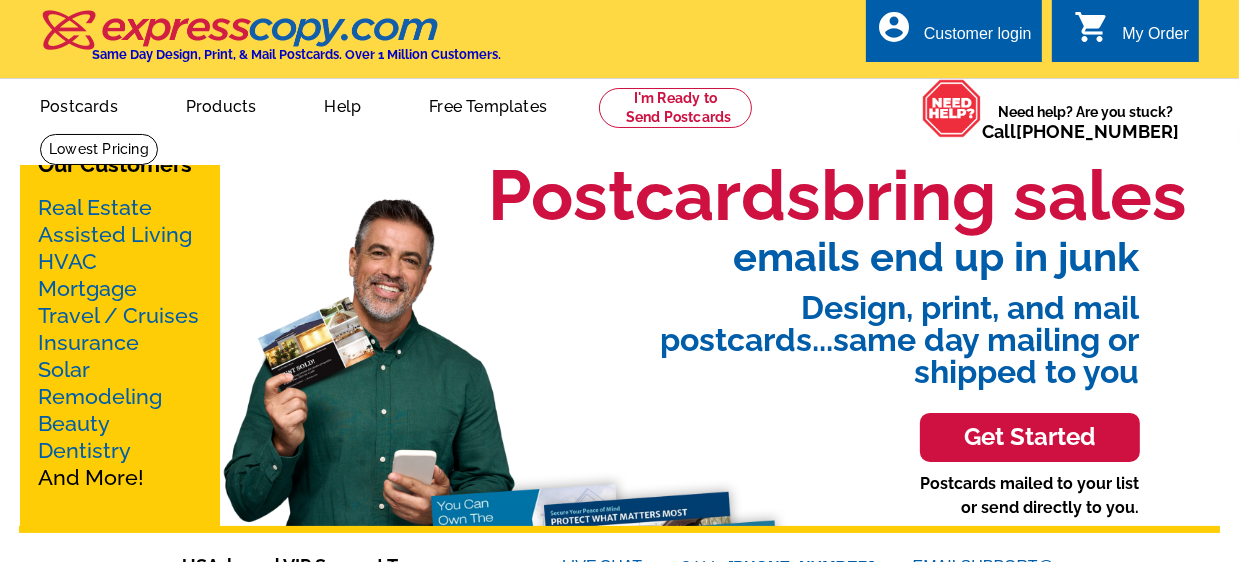 click on "Customer login" at bounding box center (978, 39) 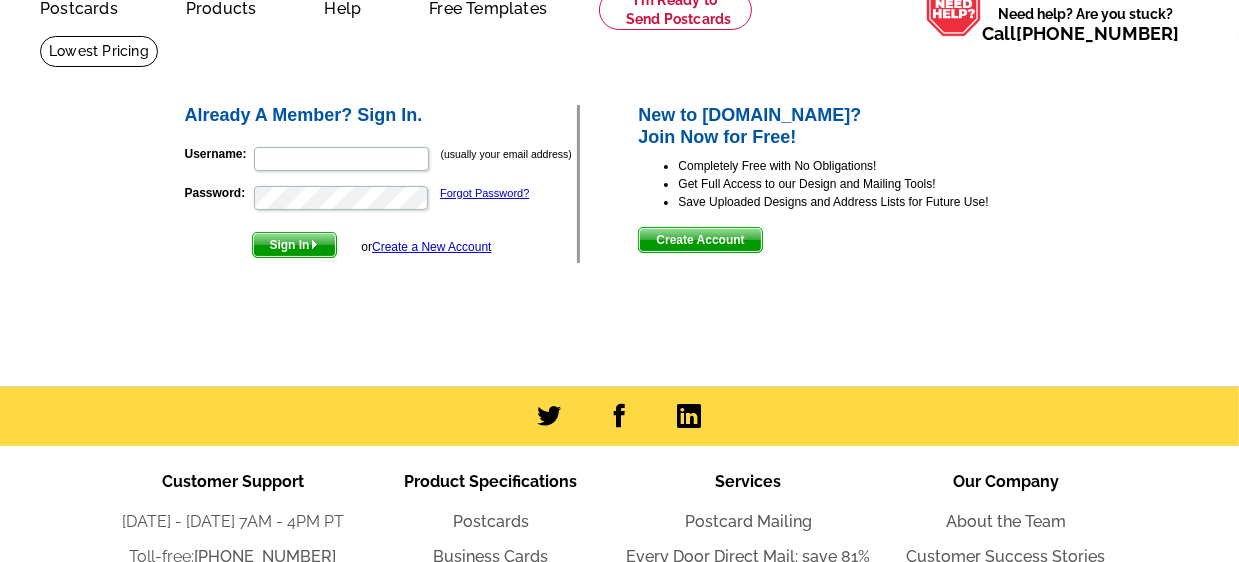 scroll, scrollTop: 100, scrollLeft: 0, axis: vertical 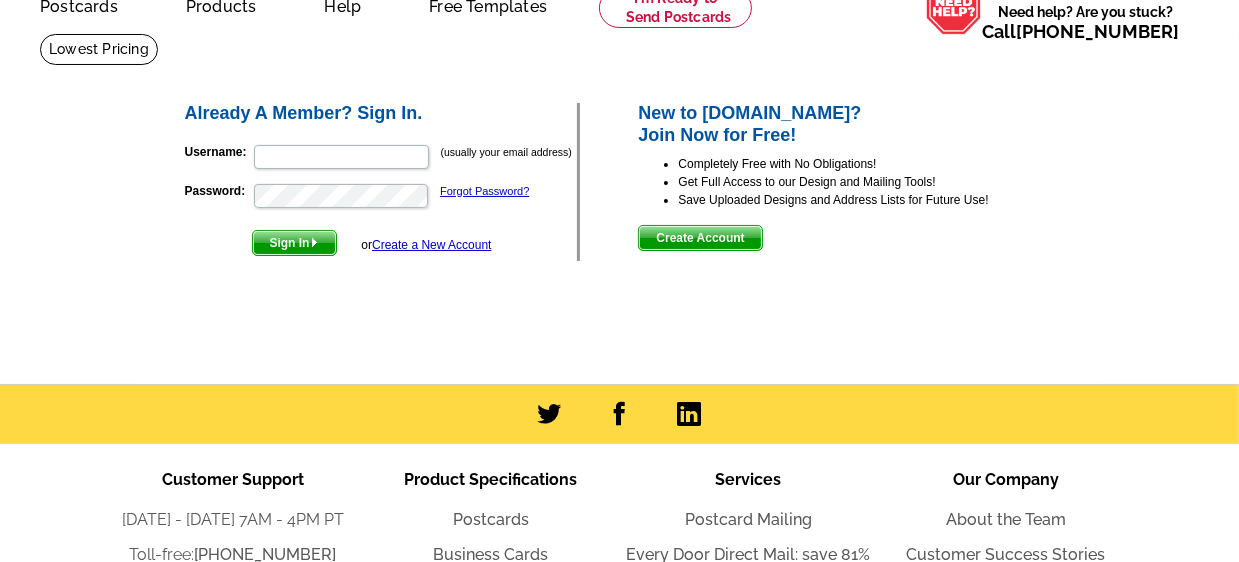 click on "Create a New Account" at bounding box center (431, 245) 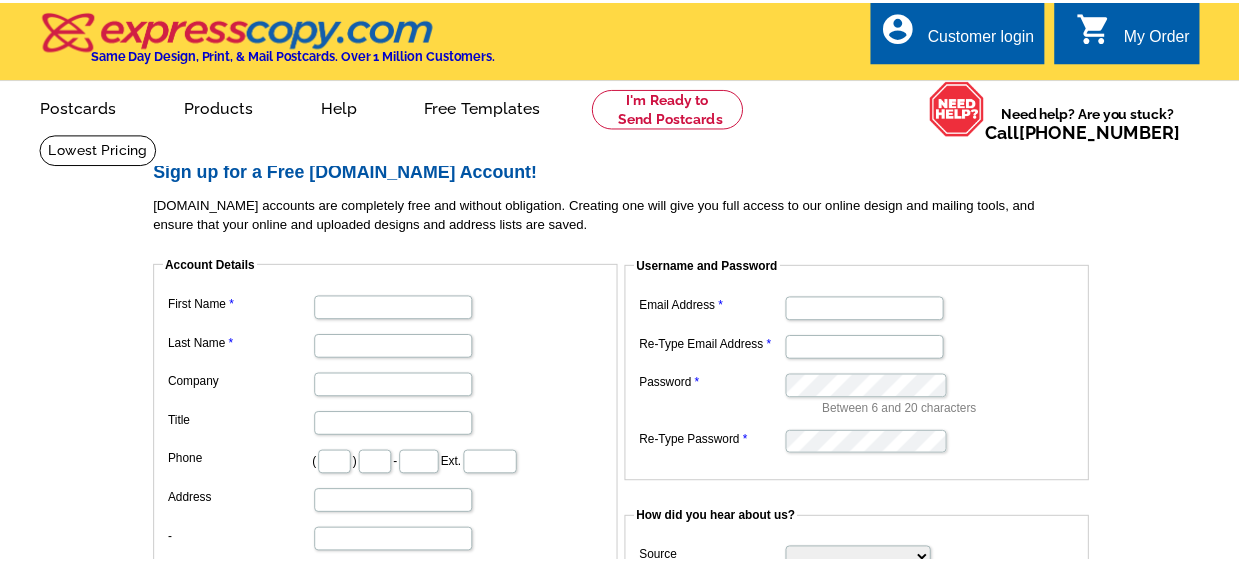 scroll, scrollTop: 0, scrollLeft: 0, axis: both 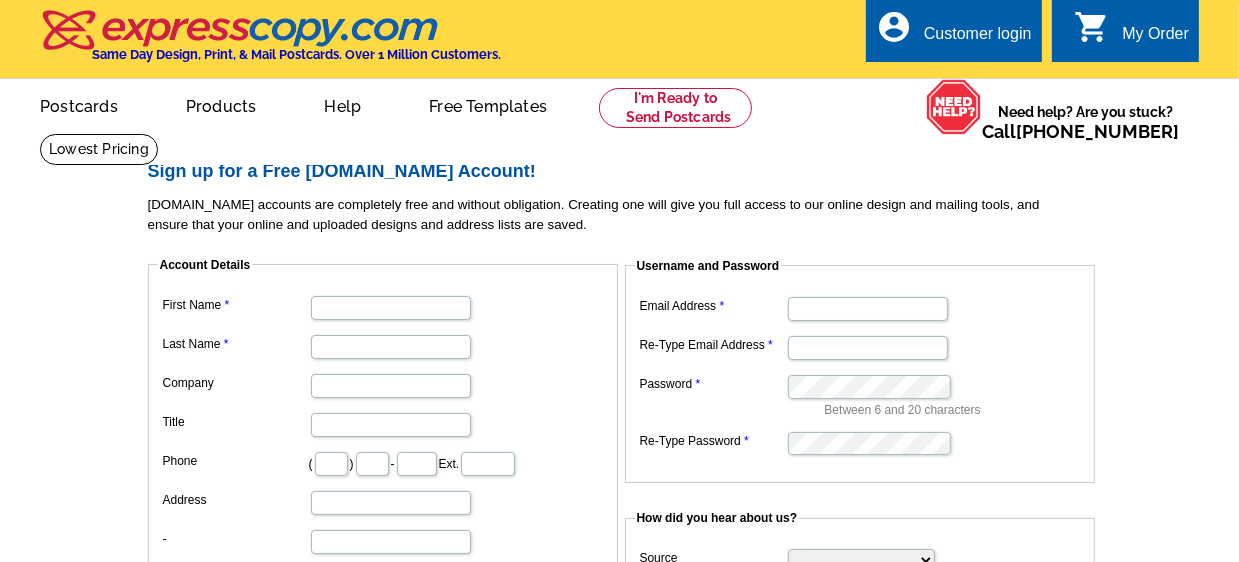 click on "Sign up for a Free [DOMAIN_NAME] Account!
[DOMAIN_NAME] accounts are completely free and without obligation.
Creating one will give you full access to our online design and mailing tools,
and ensure that your online and uploaded designs and address lists are saved.
Account Details
First Name
Last Name
Company
Title
Phone
( )   -   Ext.
Address
-
City
State
[US_STATE]
[US_STATE]
[US_STATE]
[US_STATE]
[US_STATE]
[US_STATE]
[US_STATE]
[US_STATE][GEOGRAPHIC_DATA]
[US_STATE]
[US_STATE]
[US_STATE]
[US_STATE]
[US_STATE]
[US_STATE]
[US_STATE]
[US_STATE]
[US_STATE]
[US_STATE]
[US_STATE]
[US_STATE]
[US_STATE]
[US_STATE]
[US_STATE]
[US_STATE]
[US_STATE]
[US_STATE]
[US_STATE]
[US_STATE]
[US_STATE]
[US_STATE]
[US_STATE]" at bounding box center (619, 526) 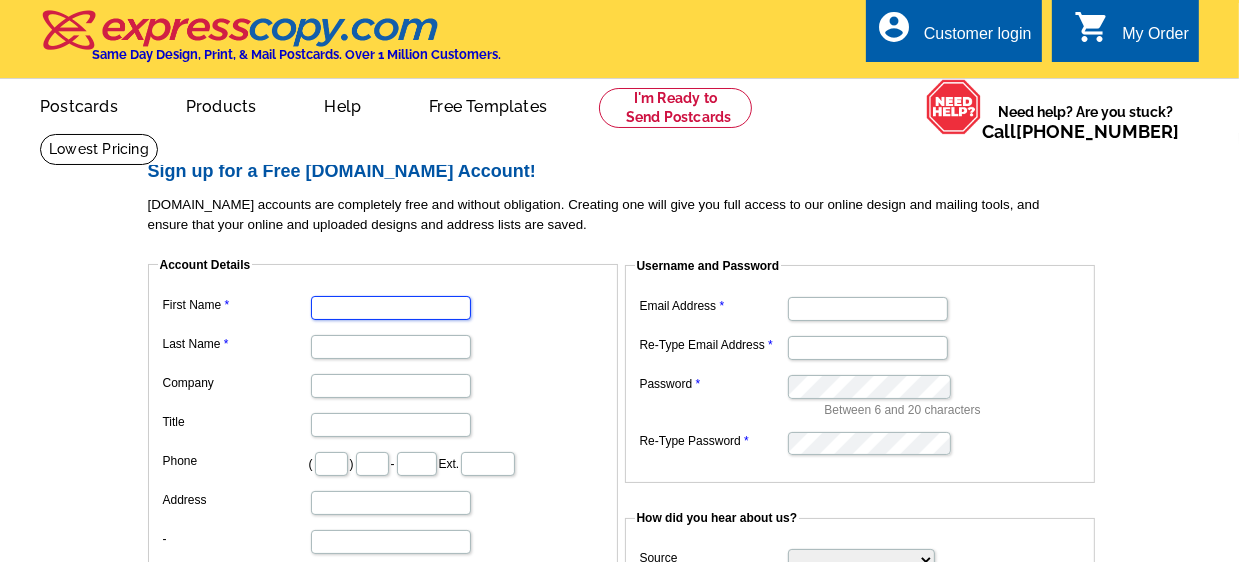 click on "First Name" at bounding box center (391, 308) 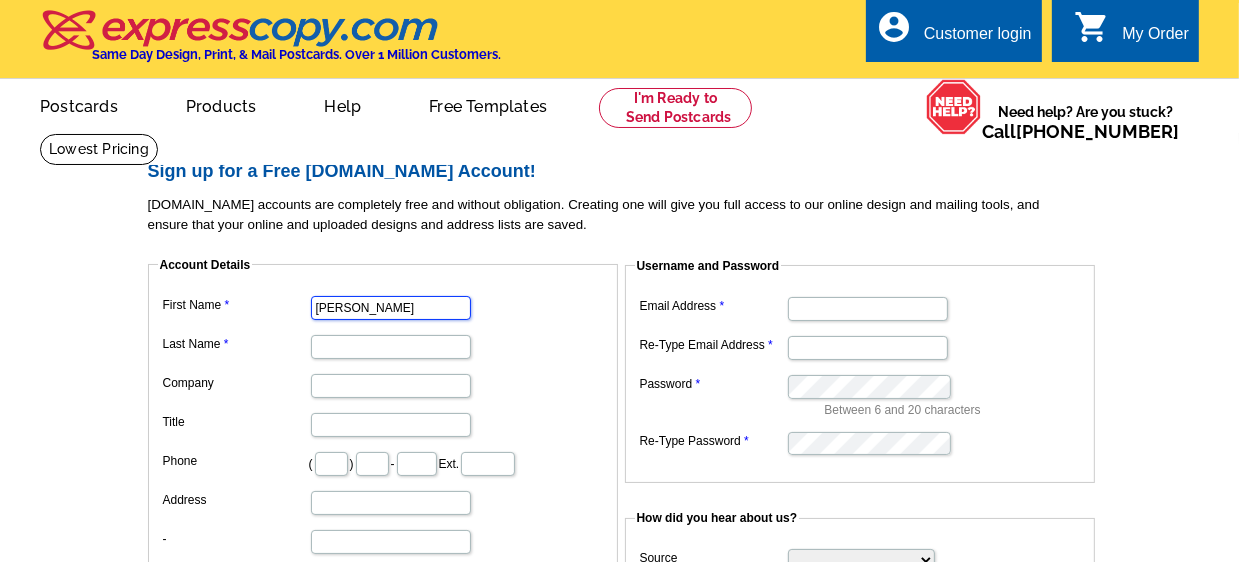 type on "[PERSON_NAME]" 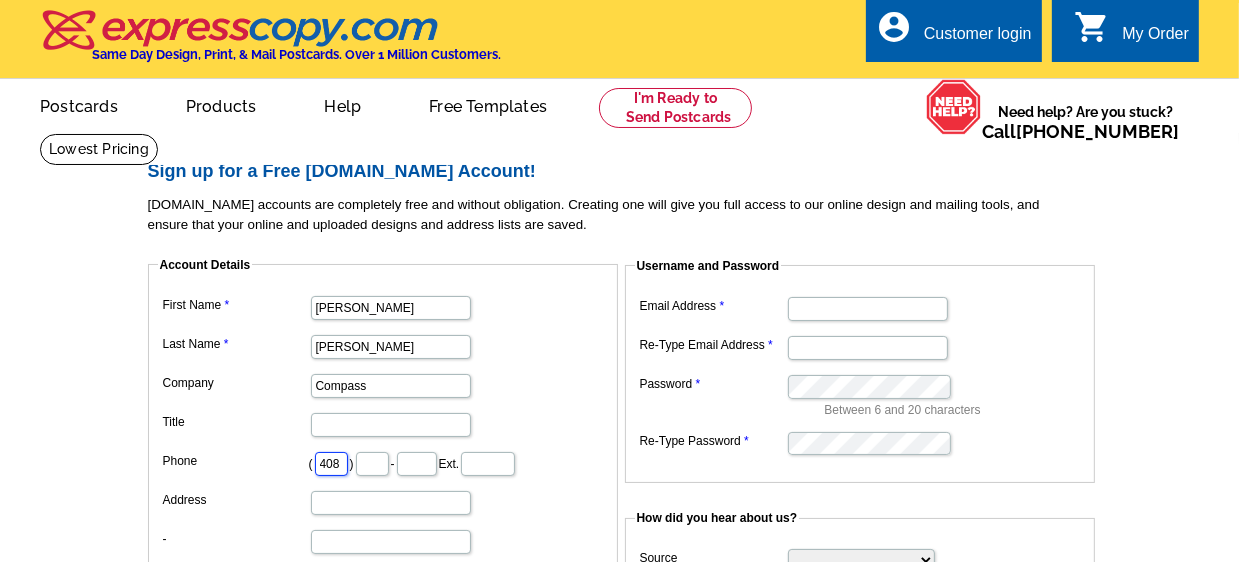 type on "687" 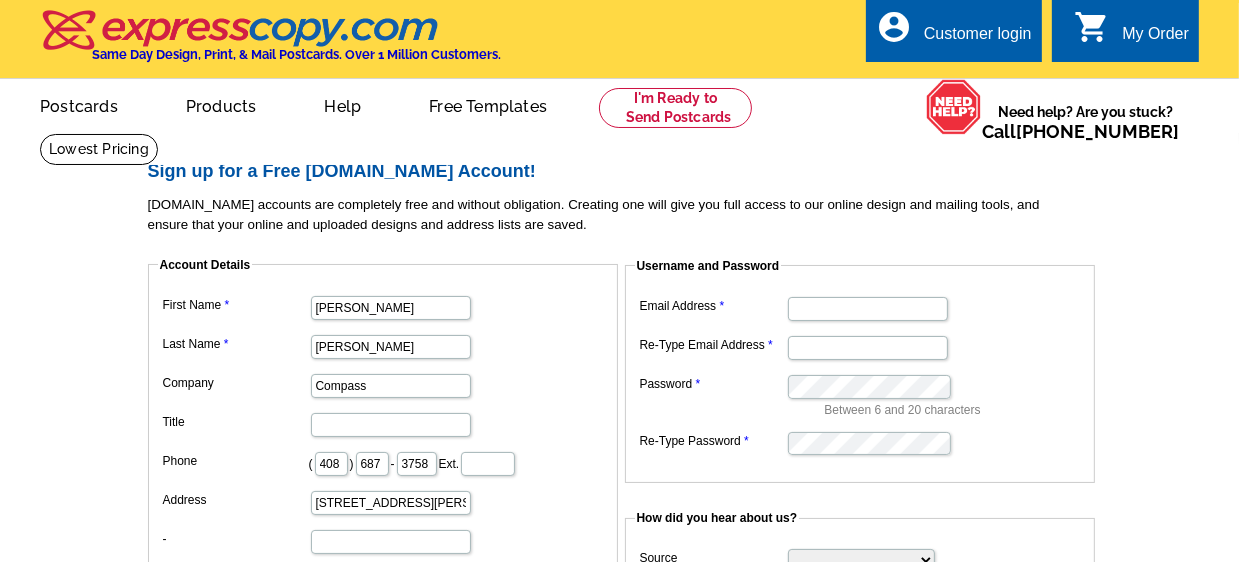 select on "CA" 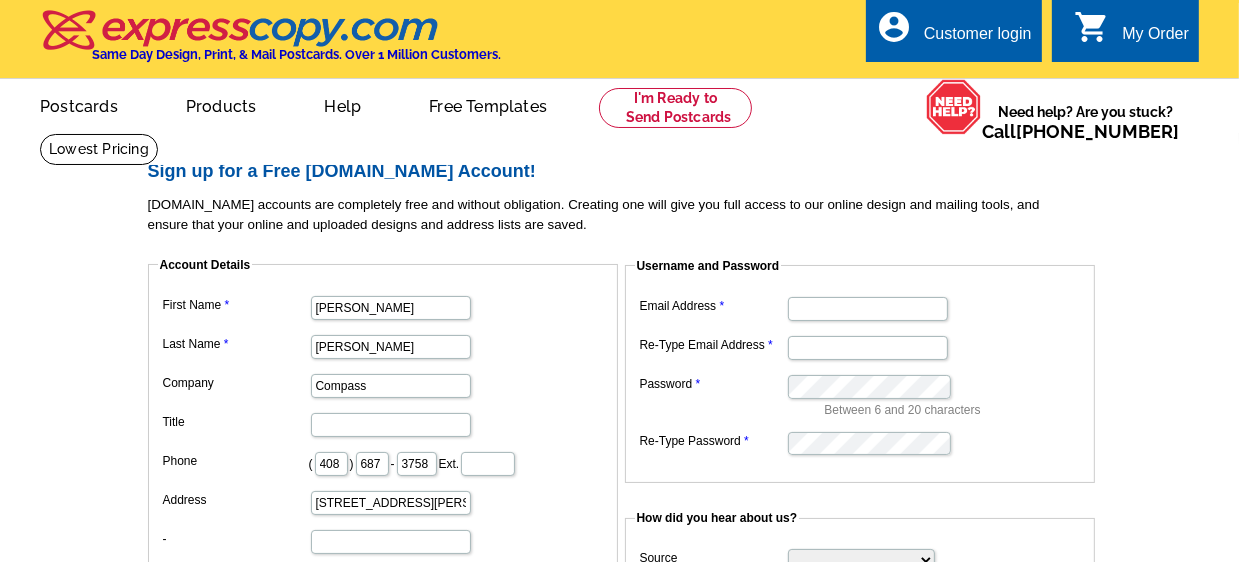 type on "94546" 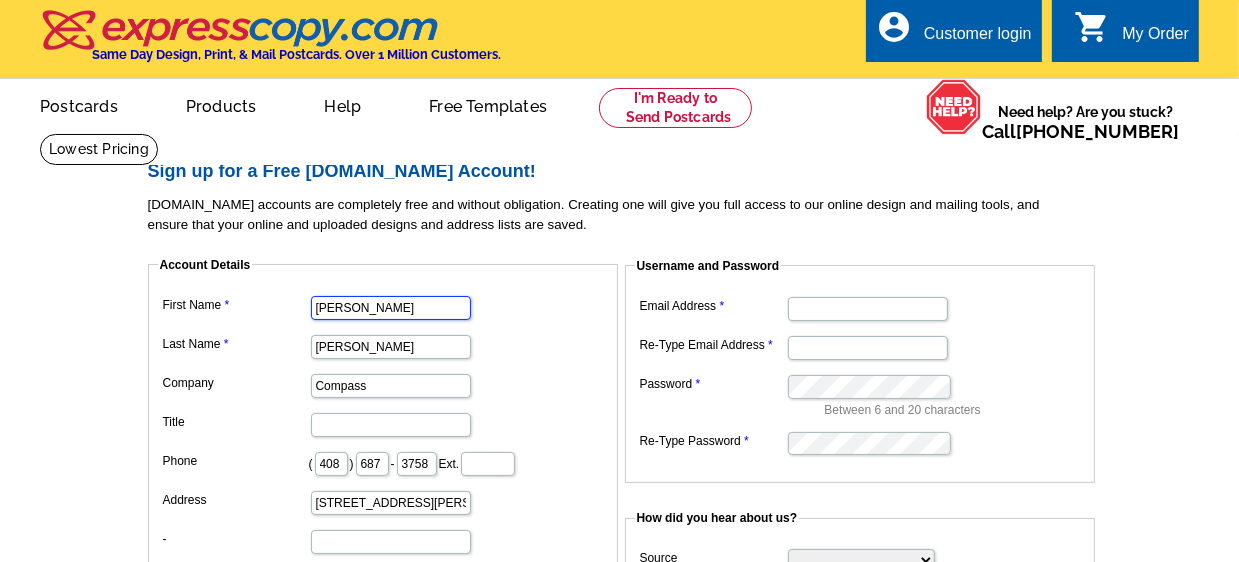 scroll, scrollTop: 0, scrollLeft: 0, axis: both 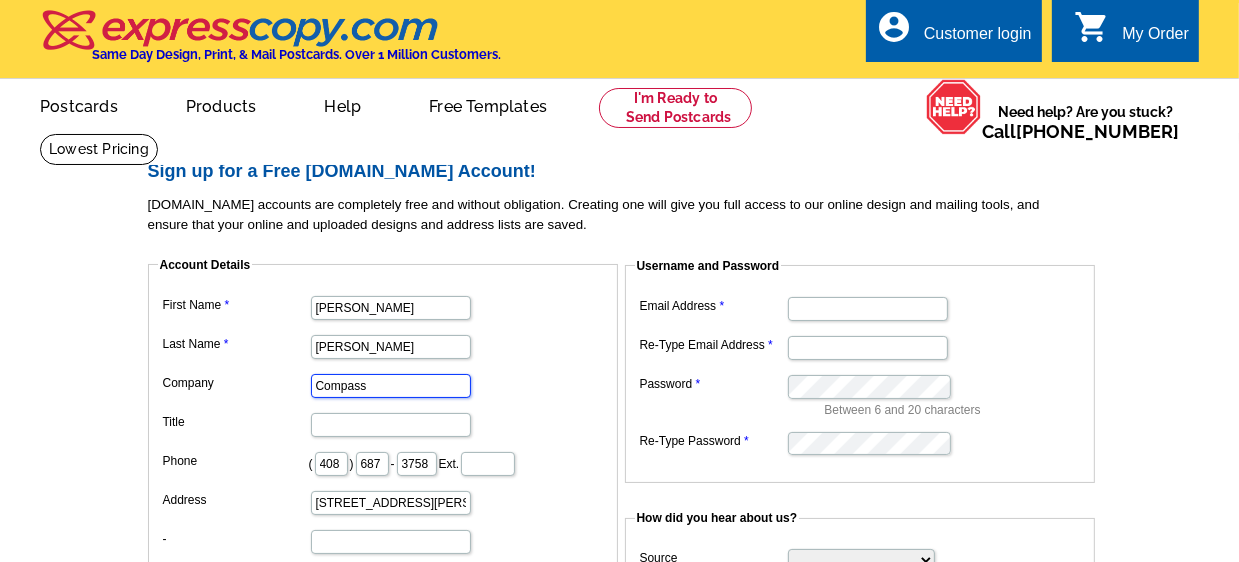 click on "Compass" at bounding box center (391, 386) 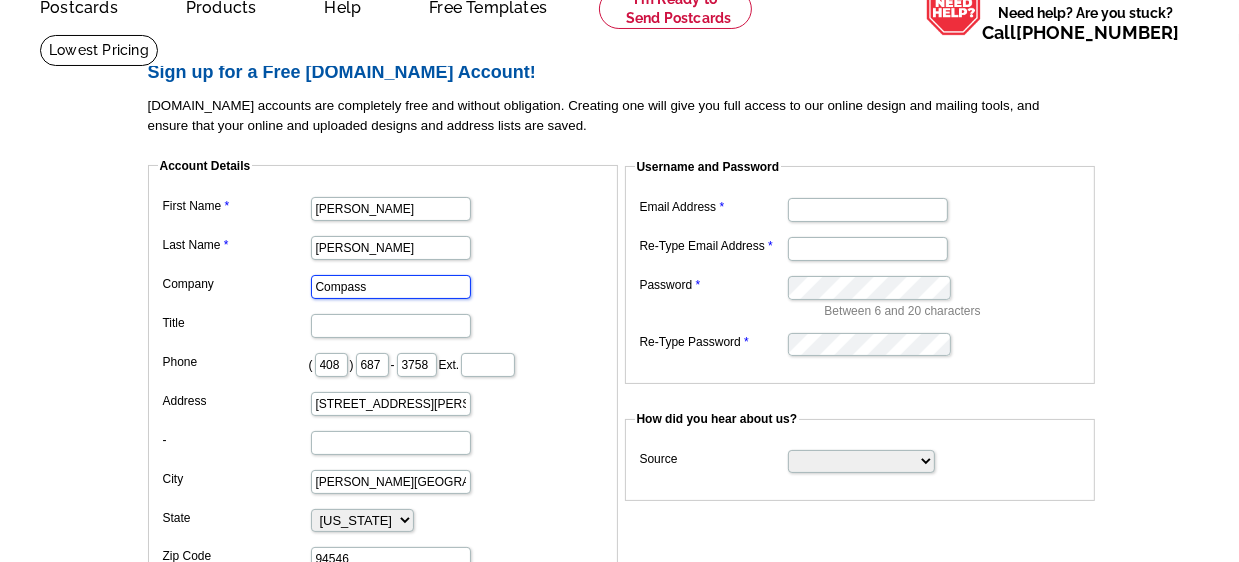 scroll, scrollTop: 100, scrollLeft: 0, axis: vertical 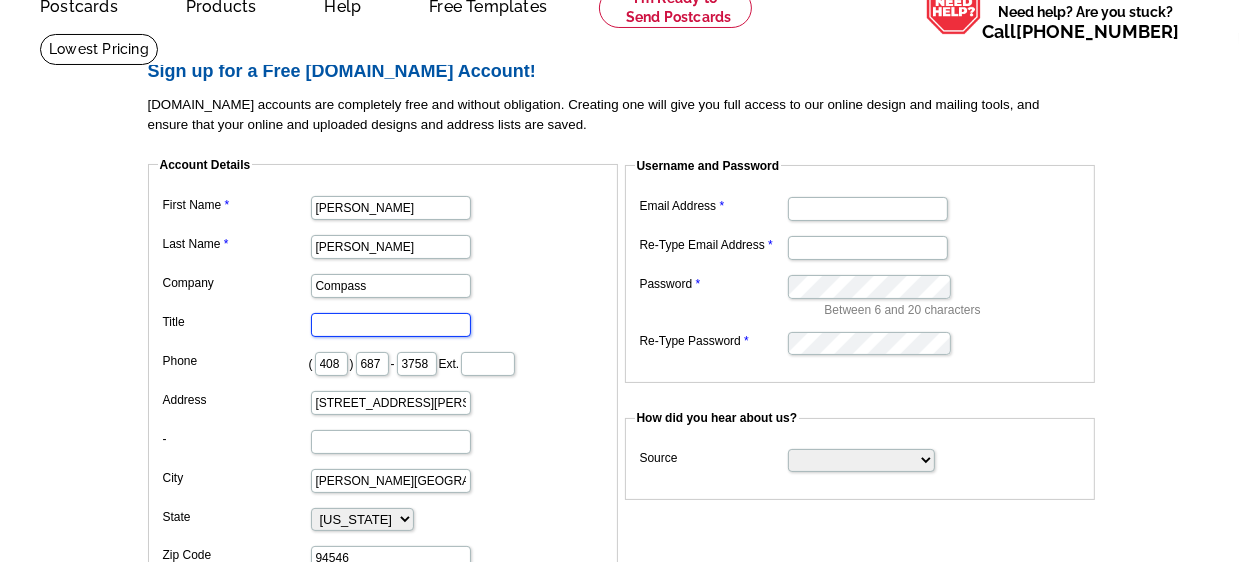click on "Title" at bounding box center (391, 325) 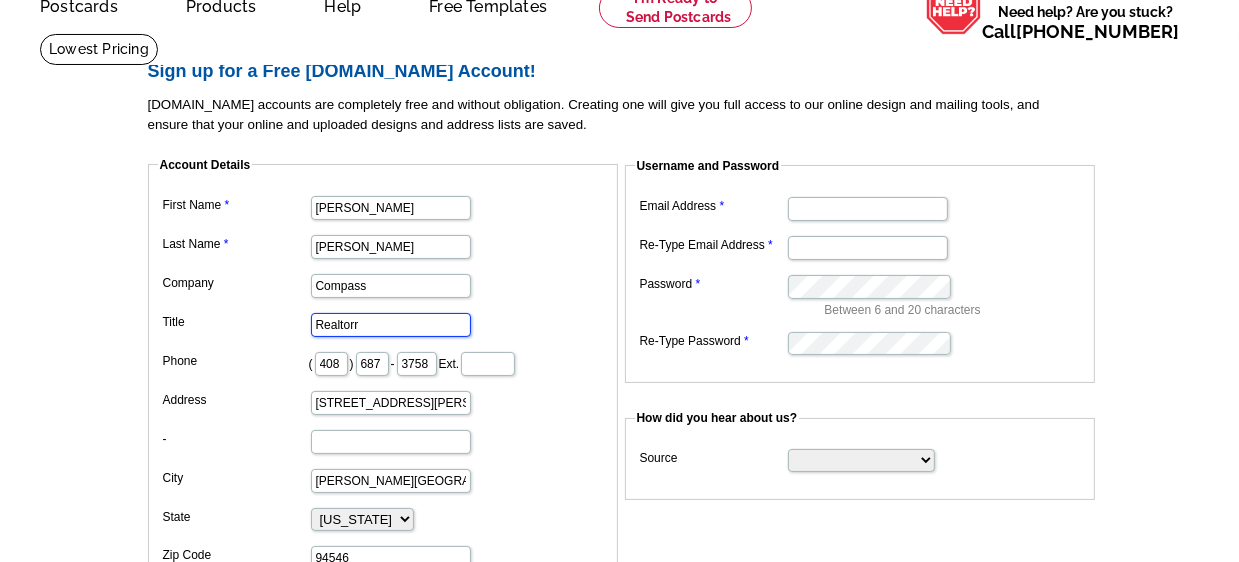 click on "Realtorr" at bounding box center (391, 325) 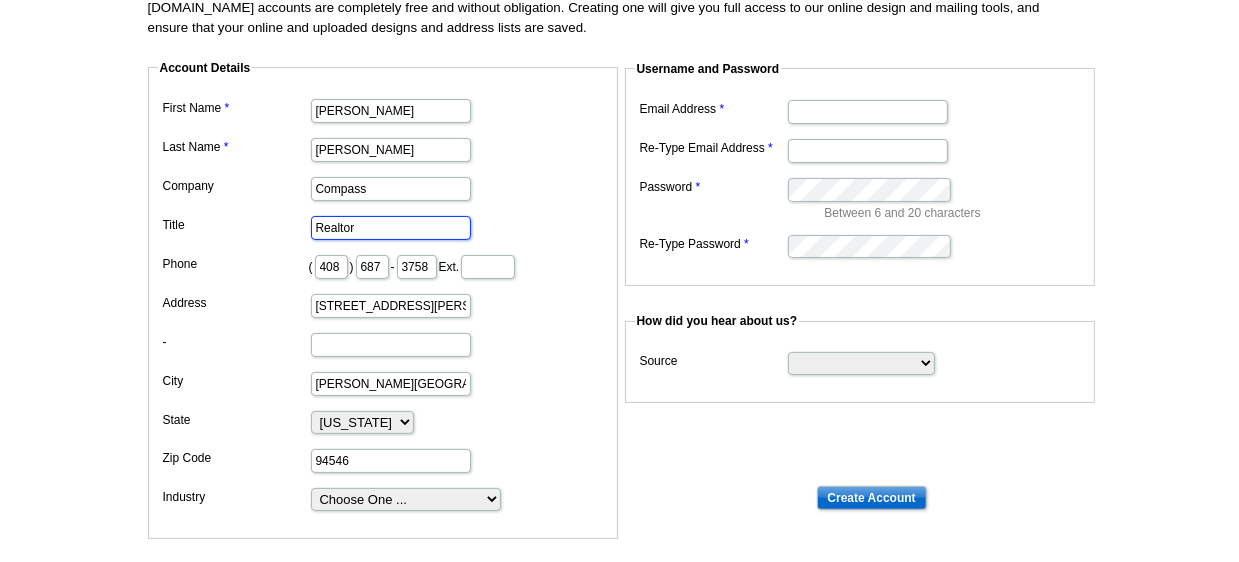 scroll, scrollTop: 200, scrollLeft: 0, axis: vertical 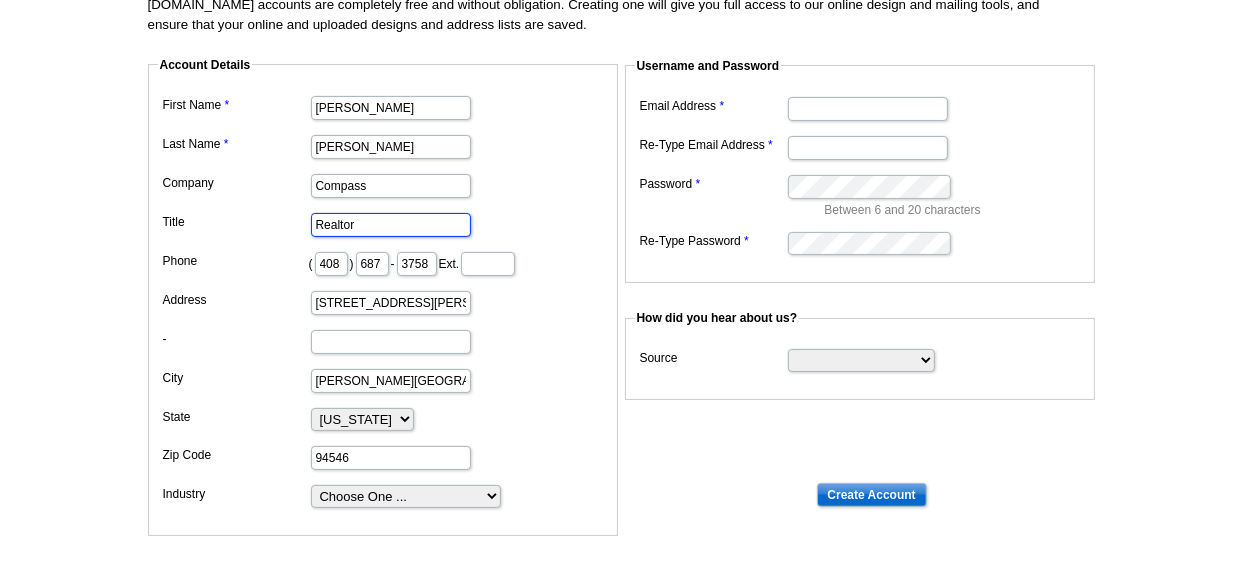 type on "Realtor" 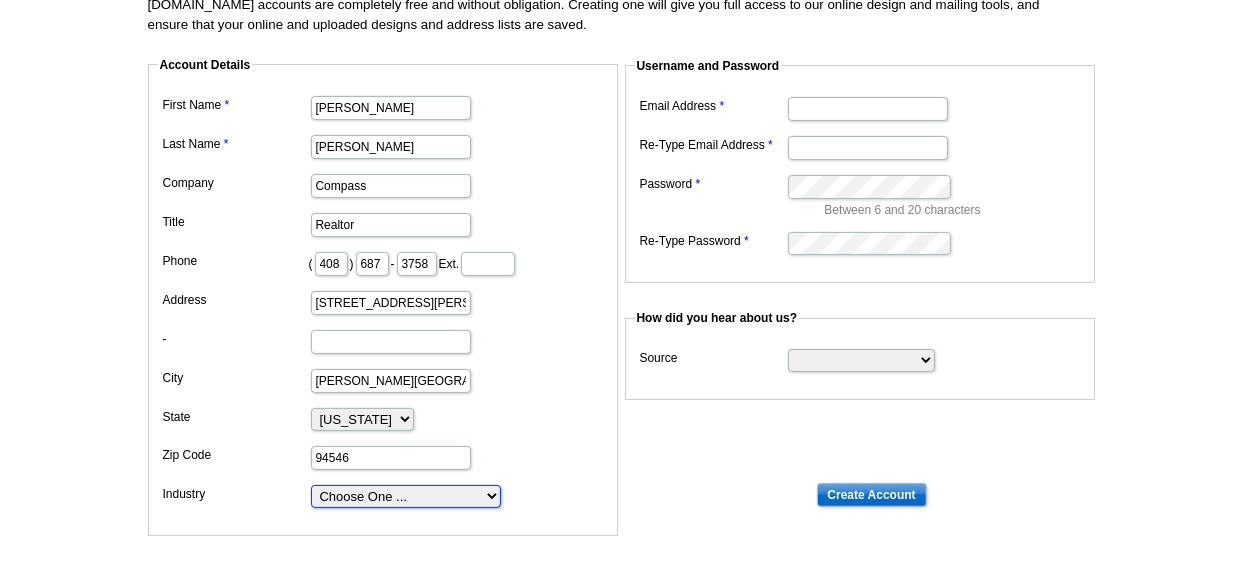 click on "Choose One ...
Residential Real Estate
Accounting
Agriculture
Architecture
Arts
Automotive
Business Services
Career Development/Training
Carpet Cleaning
[MEDICAL_DATA]
Commercial Real Estate
Communications
Computers/Electronics
Construction
Consulting
Daycare/Preschool
Dental
Education
Engineering
Entertainment
Environmental
Event Management
Financial
Fitness/gym
Government
Graphics/Design
Health & Beauty
Healthcare
Home Business
Home Inspection-Appraisal
Home Services
Home Services-Cleaning
Home Services-Exteriors
Home Services-HVAC
Home Services-Interior
Home Services-Interior Design
Home Services-Interiors
Home Services-Painting
Home Services-Plumbing
Human Resources
Insurance
Landscape/Yard
Legal Services
Manufacturing
Medical" at bounding box center (406, 496) 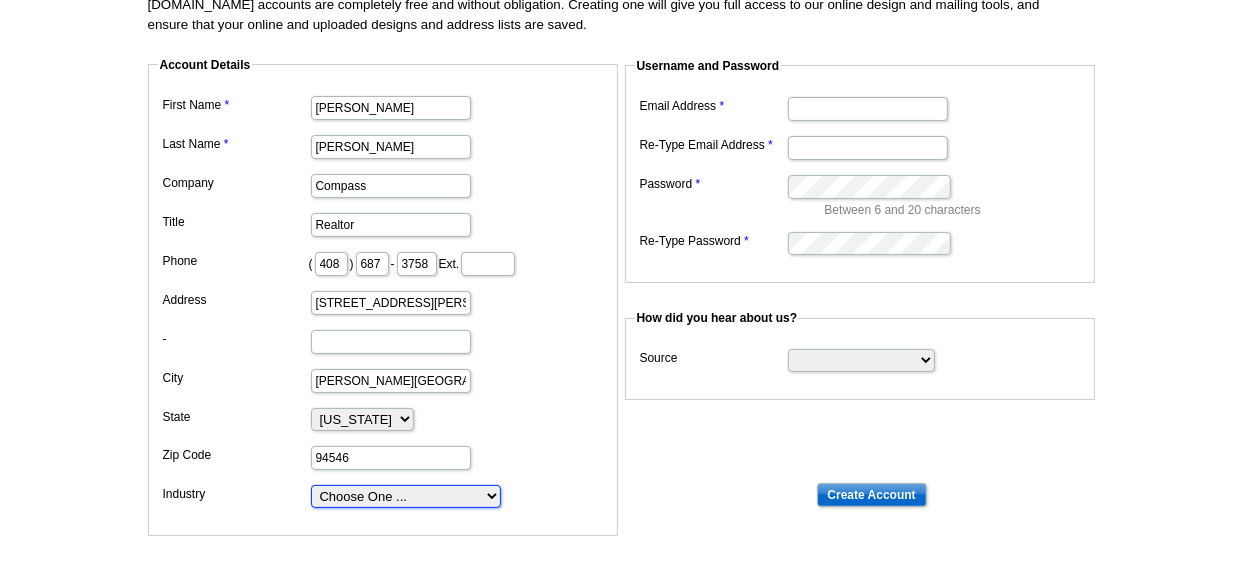 select on "3" 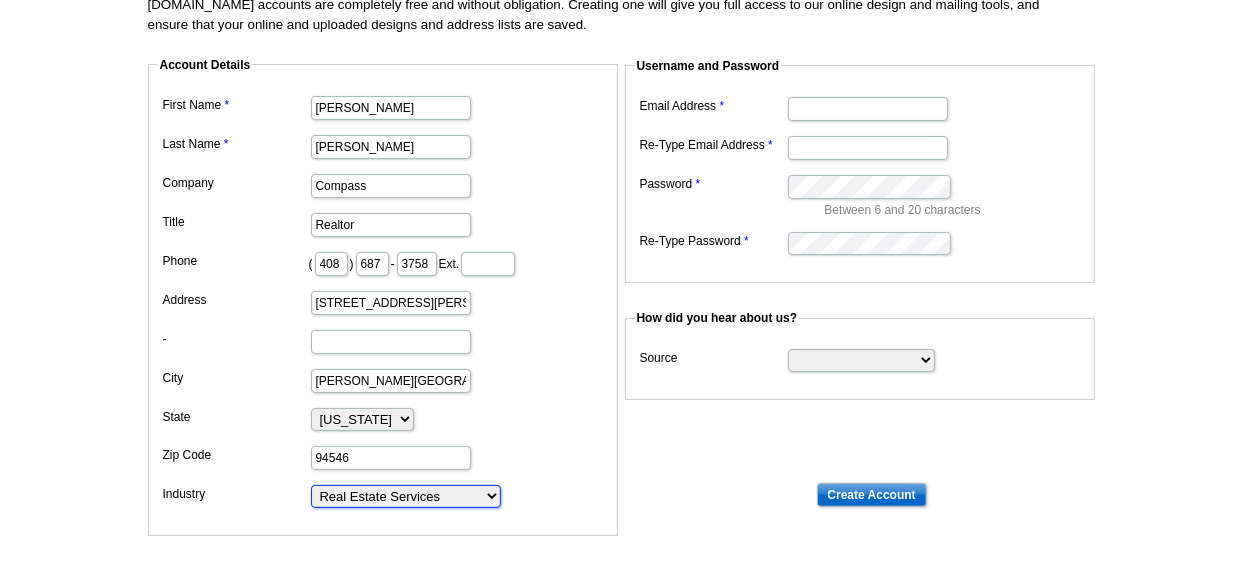 click on "Choose One ...
Residential Real Estate
Accounting
Agriculture
Architecture
Arts
Automotive
Business Services
Career Development/Training
Carpet Cleaning
[MEDICAL_DATA]
Commercial Real Estate
Communications
Computers/Electronics
Construction
Consulting
Daycare/Preschool
Dental
Education
Engineering
Entertainment
Environmental
Event Management
Financial
Fitness/gym
Government
Graphics/Design
Health & Beauty
Healthcare
Home Business
Home Inspection-Appraisal
Home Services
Home Services-Cleaning
Home Services-Exteriors
Home Services-HVAC
Home Services-Interior
Home Services-Interior Design
Home Services-Interiors
Home Services-Painting
Home Services-Plumbing
Human Resources
Insurance
Landscape/Yard
Legal Services
Manufacturing
Medical" at bounding box center [406, 496] 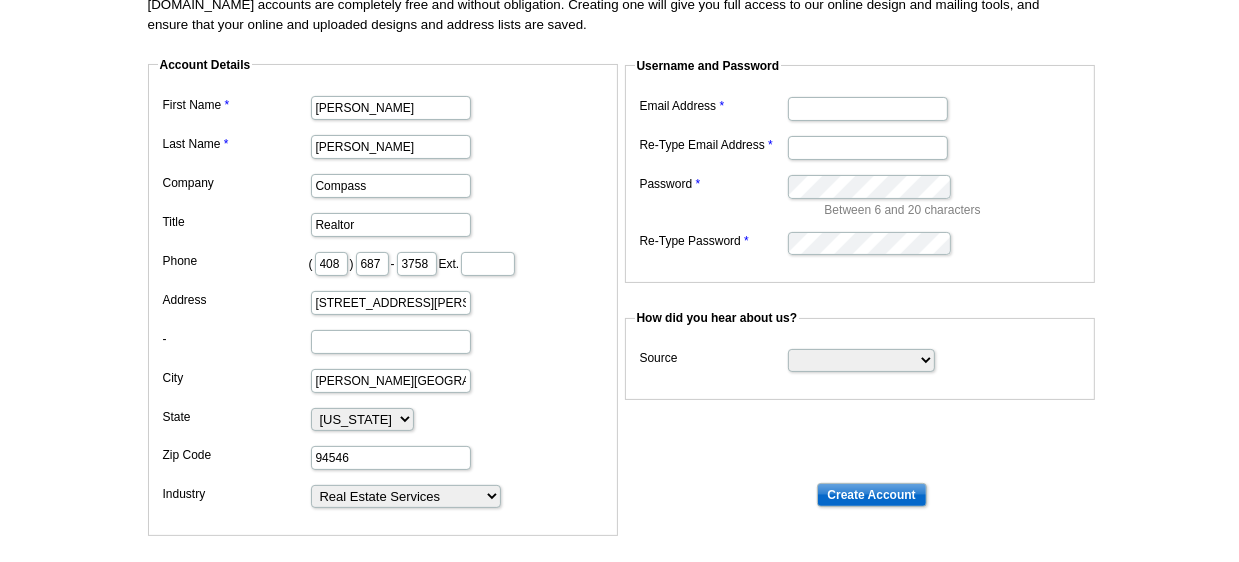 click on "94546" at bounding box center (383, 456) 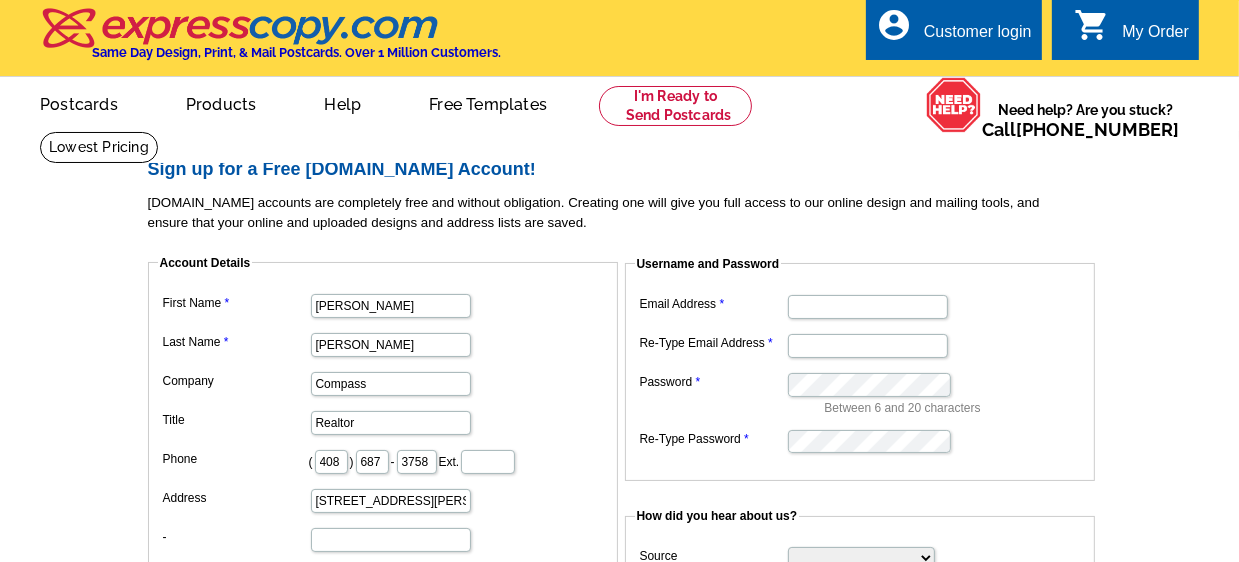 scroll, scrollTop: 0, scrollLeft: 0, axis: both 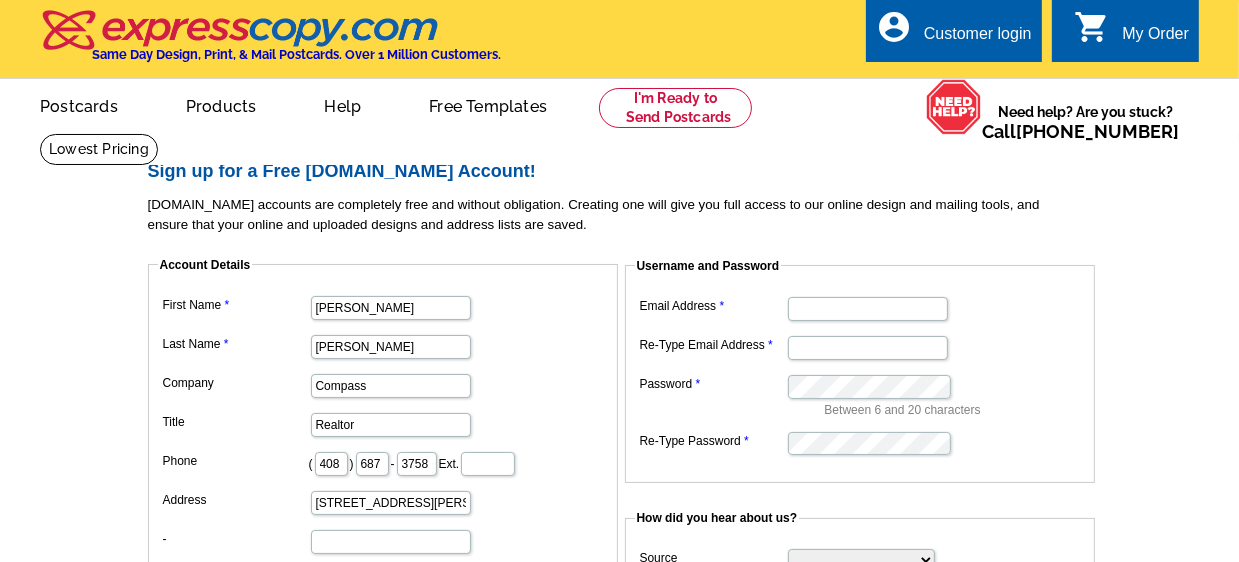 click at bounding box center [860, 307] 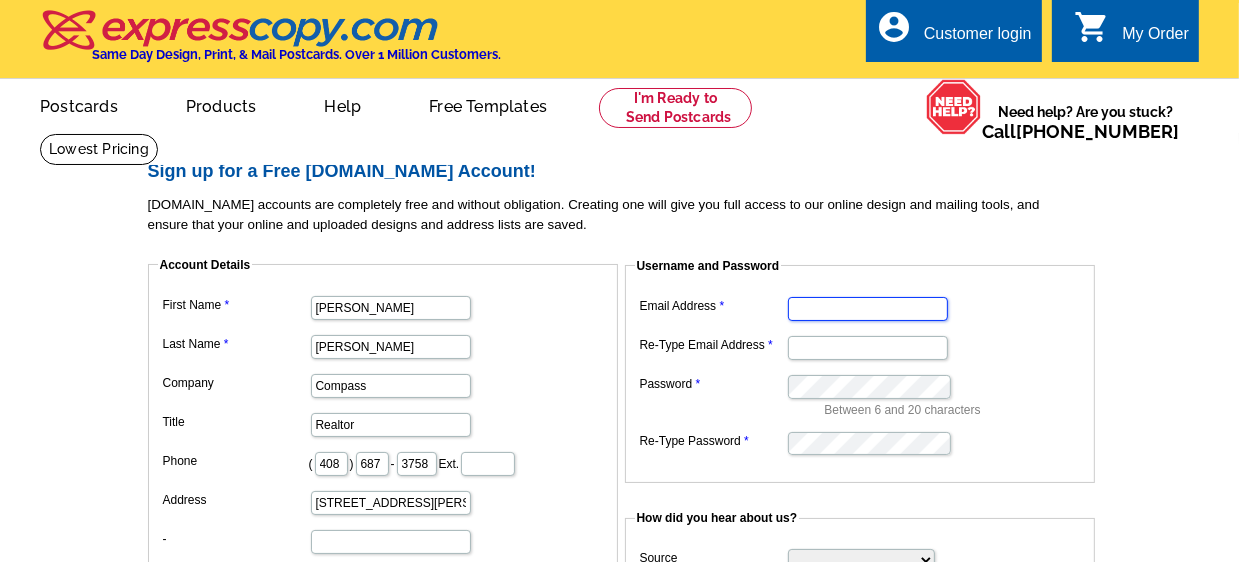click on "Email Address" at bounding box center [868, 309] 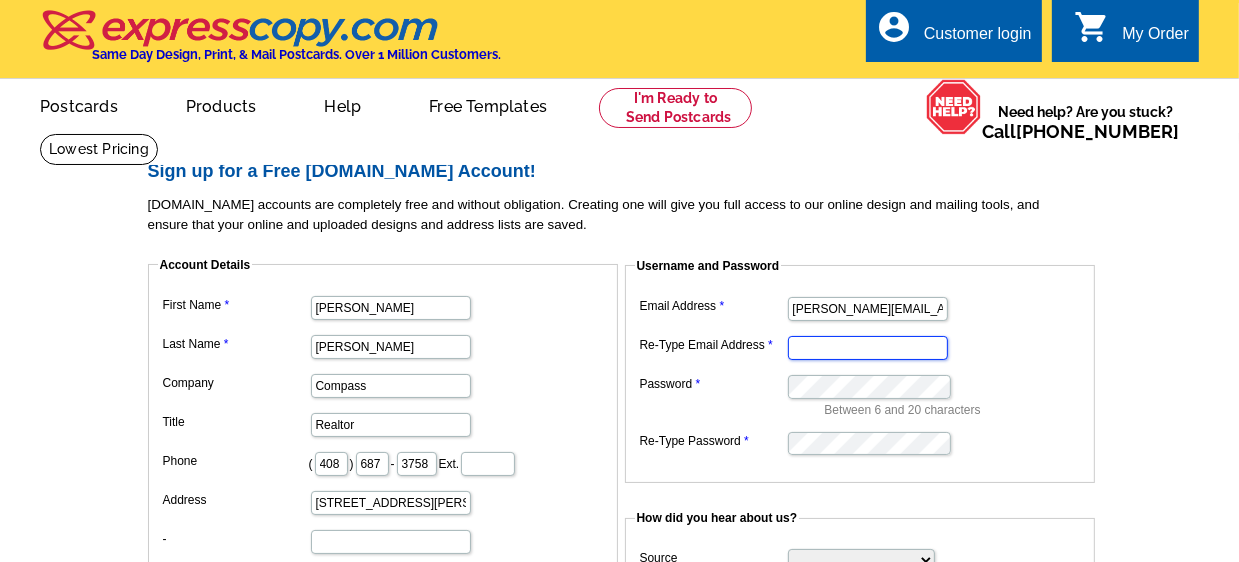 click on "Re-Type Email Address" at bounding box center [868, 348] 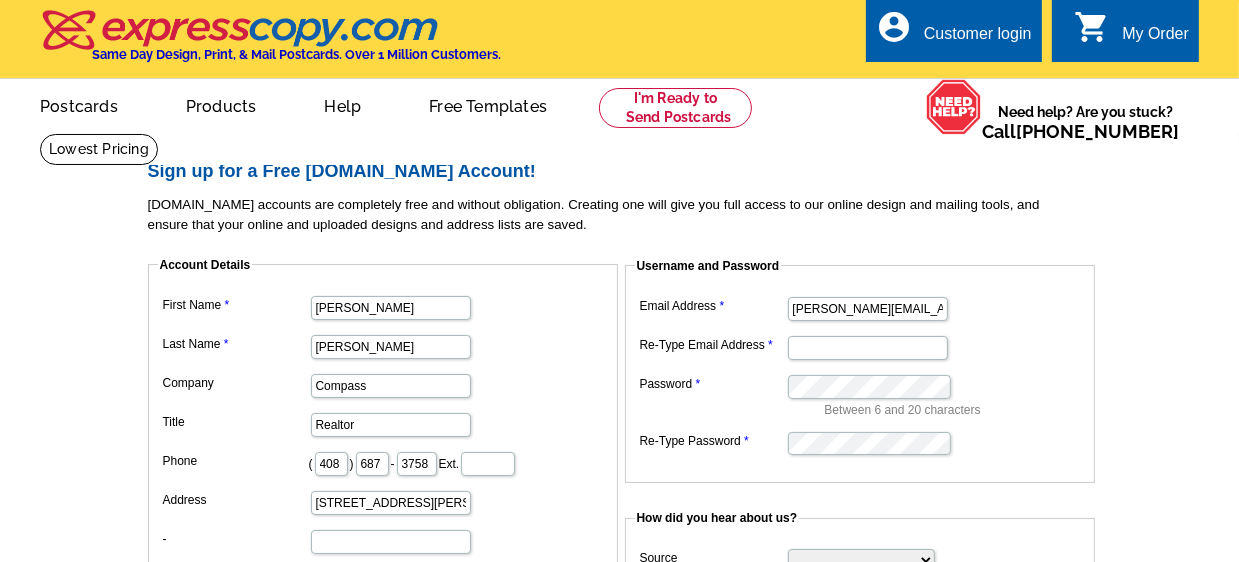 click on "Sign up for a Free [DOMAIN_NAME] Account!
[DOMAIN_NAME] accounts are completely free and without obligation.
Creating one will give you full access to our online design and mailing tools,
and ensure that your online and uploaded designs and address lists are saved.
Account Details
First Name
[PERSON_NAME]
Last Name
[PERSON_NAME]
Company
Compass
Title
Realtor
Phone
( 408 )  687  -  3758  Ext.
Address
[STREET_ADDRESS][PERSON_NAME]
-
City
[PERSON_NAME][GEOGRAPHIC_DATA]
[US_STATE]
[US_STATE]
[US_STATE]
[US_STATE]
[US_STATE]
[US_STATE]
[US_STATE]
[US_STATE][GEOGRAPHIC_DATA]
[US_STATE]
[US_STATE]
[US_STATE]
[US_STATE]
[US_STATE]
[US_STATE]
[US_STATE]
[US_STATE]
[US_STATE]
[US_STATE]
[US_STATE]
[US_STATE]
[US_STATE]
[US_STATE]
[US_STATE]
[US_STATE]
[US_STATE]
[US_STATE]" at bounding box center (619, 526) 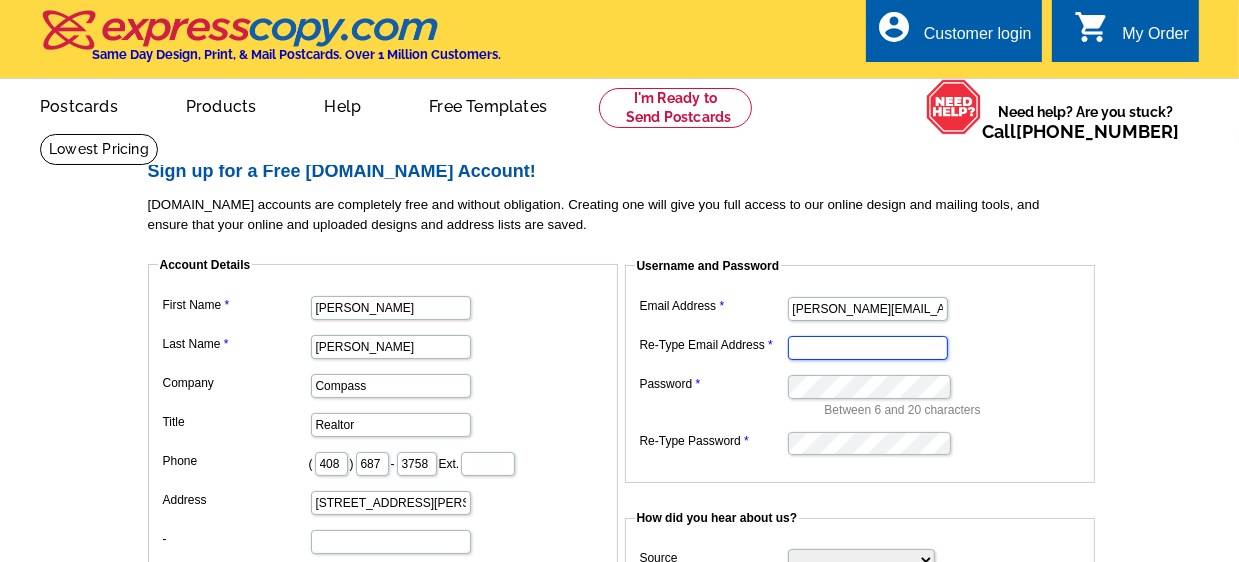 click on "Re-Type Email Address" at bounding box center [868, 348] 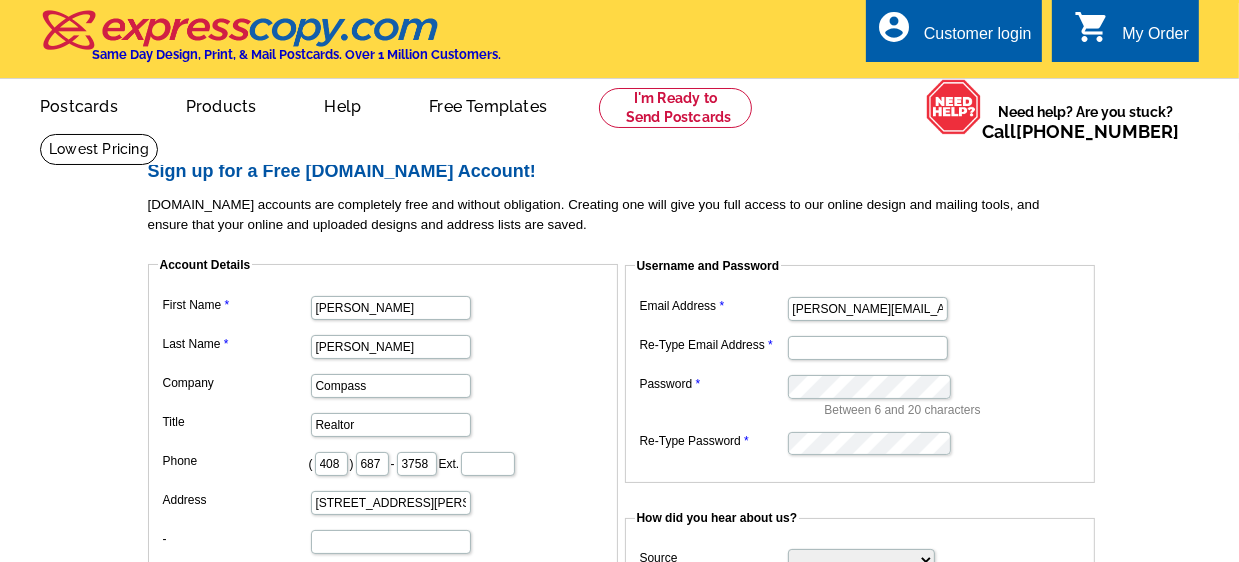 click on "[PERSON_NAME][EMAIL_ADDRESS][PERSON_NAME][DOMAIN_NAME]" at bounding box center (860, 307) 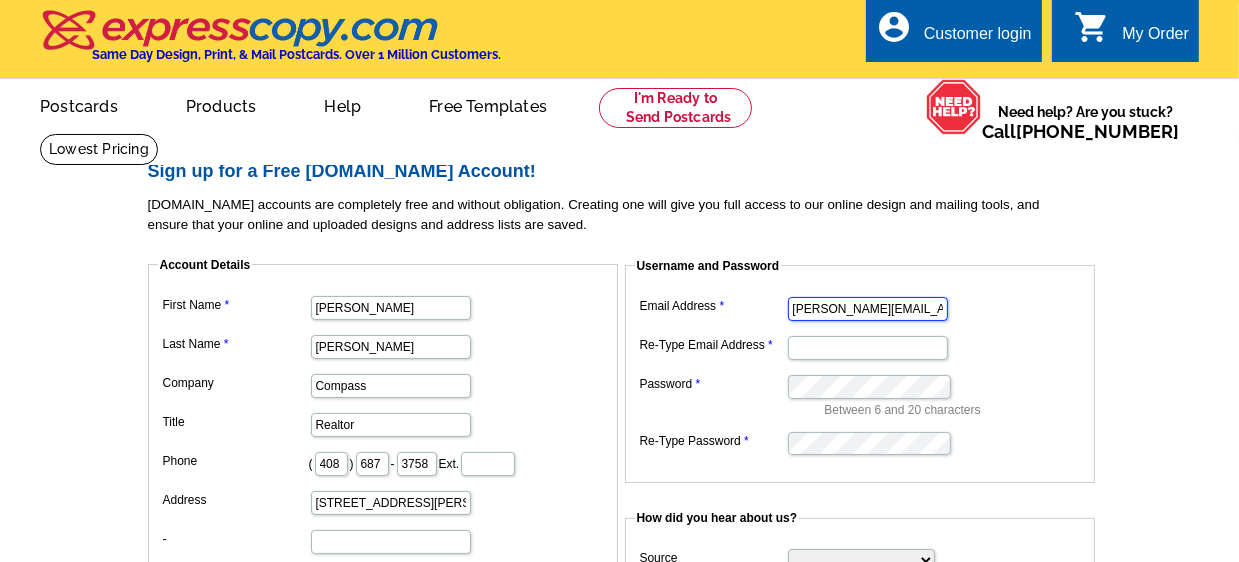 click on "[PERSON_NAME][EMAIL_ADDRESS][PERSON_NAME][DOMAIN_NAME]" at bounding box center [868, 309] 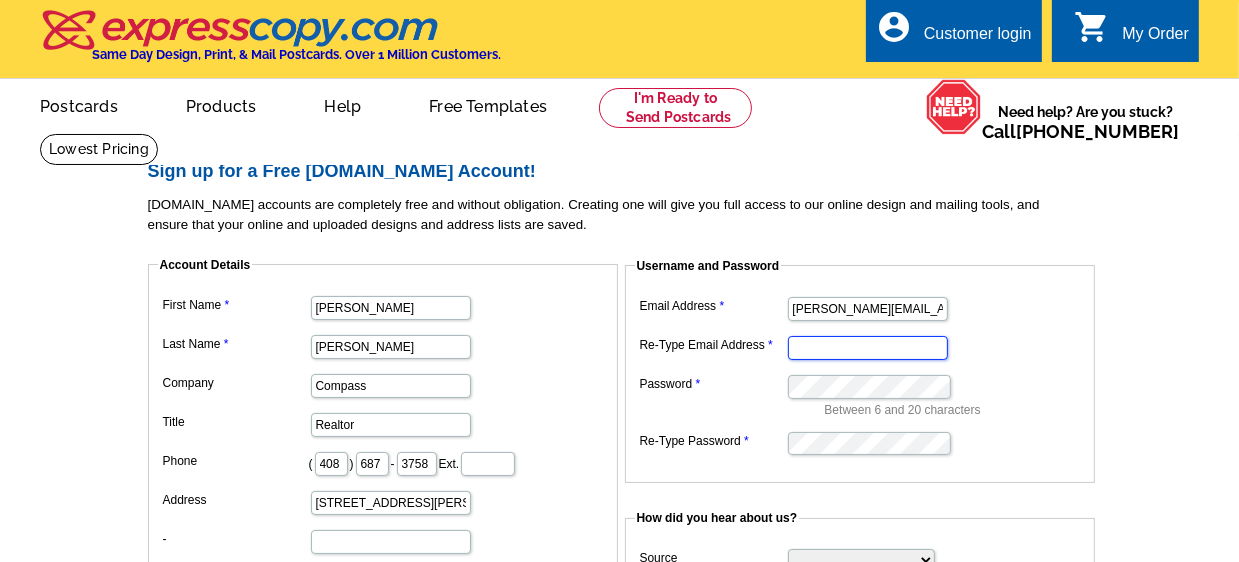 click on "Re-Type Email Address" at bounding box center [868, 348] 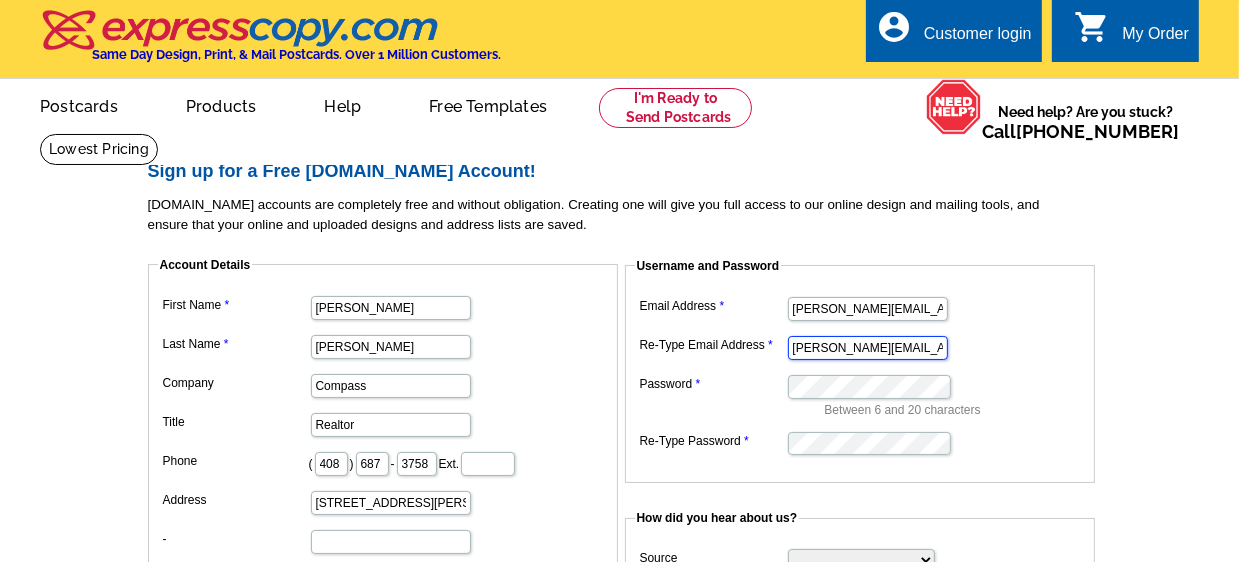 type on "[PERSON_NAME][EMAIL_ADDRESS][PERSON_NAME][DOMAIN_NAME]" 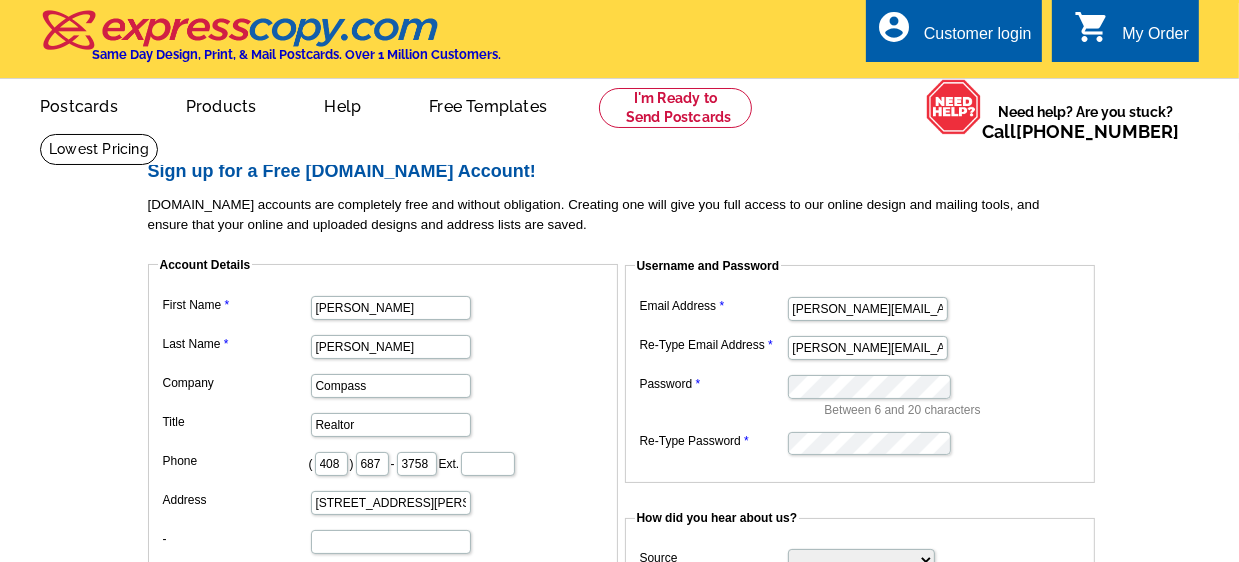 click on "Sign up for a Free [DOMAIN_NAME] Account!
[DOMAIN_NAME] accounts are completely free and without obligation.
Creating one will give you full access to our online design and mailing tools,
and ensure that your online and uploaded designs and address lists are saved.
Account Details
First Name
[PERSON_NAME]
Last Name
[PERSON_NAME]
Company
Compass
Title
Realtor
Phone
( 408 )  687  -  3758  Ext.
Address
[STREET_ADDRESS][PERSON_NAME]
-
City
[PERSON_NAME][GEOGRAPHIC_DATA]
[US_STATE]
[US_STATE]
[US_STATE]
[US_STATE]
[US_STATE]
[US_STATE]
[US_STATE]
[US_STATE][GEOGRAPHIC_DATA]
[US_STATE]
[US_STATE]
[US_STATE]
[US_STATE]
[US_STATE]
[US_STATE]
[US_STATE]
[US_STATE]
[US_STATE]
[US_STATE]
[US_STATE]
[US_STATE]
[US_STATE]
[US_STATE]
[US_STATE]
[US_STATE]
[US_STATE]
[US_STATE]" at bounding box center (619, 526) 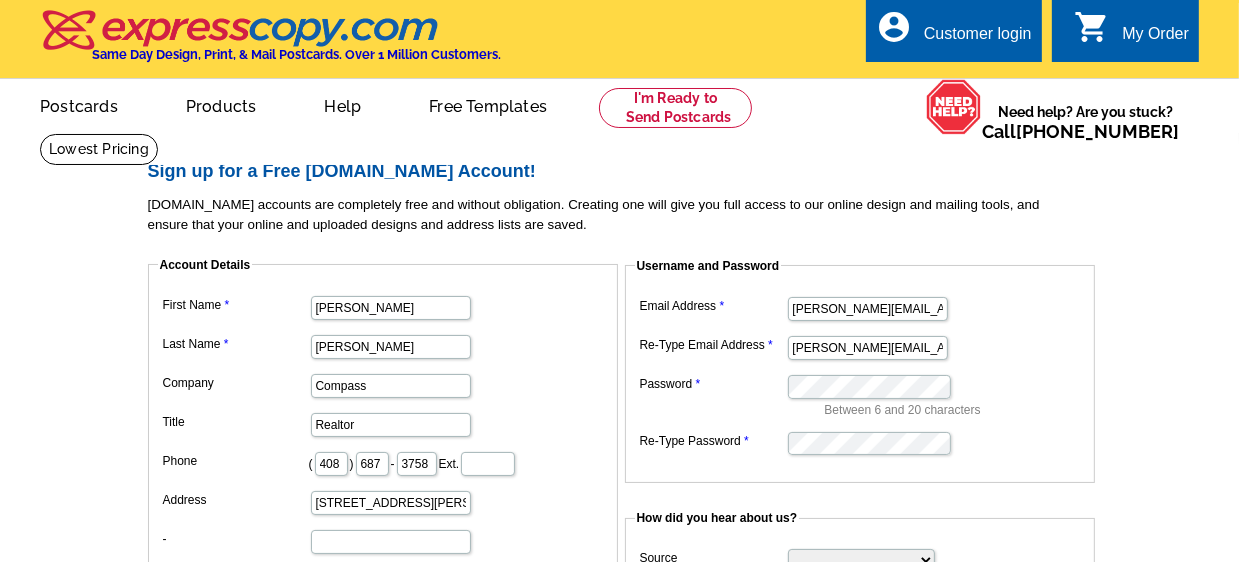 click on "Sign up for a Free [DOMAIN_NAME] Account!
[DOMAIN_NAME] accounts are completely free and without obligation.
Creating one will give you full access to our online design and mailing tools,
and ensure that your online and uploaded designs and address lists are saved.
Account Details
First Name
[PERSON_NAME]
Last Name
[PERSON_NAME]
Company
Compass
Title
Realtor
Phone
( 408 )  687  -  3758  Ext.
Address
[STREET_ADDRESS][PERSON_NAME]
-
City
[PERSON_NAME][GEOGRAPHIC_DATA]
[US_STATE]
[US_STATE]
[US_STATE]
[US_STATE]
[US_STATE]
[US_STATE]
[US_STATE]
[US_STATE][GEOGRAPHIC_DATA]
[US_STATE]
[US_STATE]
[US_STATE]
[US_STATE]
[US_STATE]
[US_STATE]
[US_STATE]
[US_STATE]
[US_STATE]
[US_STATE]
[US_STATE]
[US_STATE]
[US_STATE]
[US_STATE]
[US_STATE]
[US_STATE]
[US_STATE]
[US_STATE]" at bounding box center [619, 526] 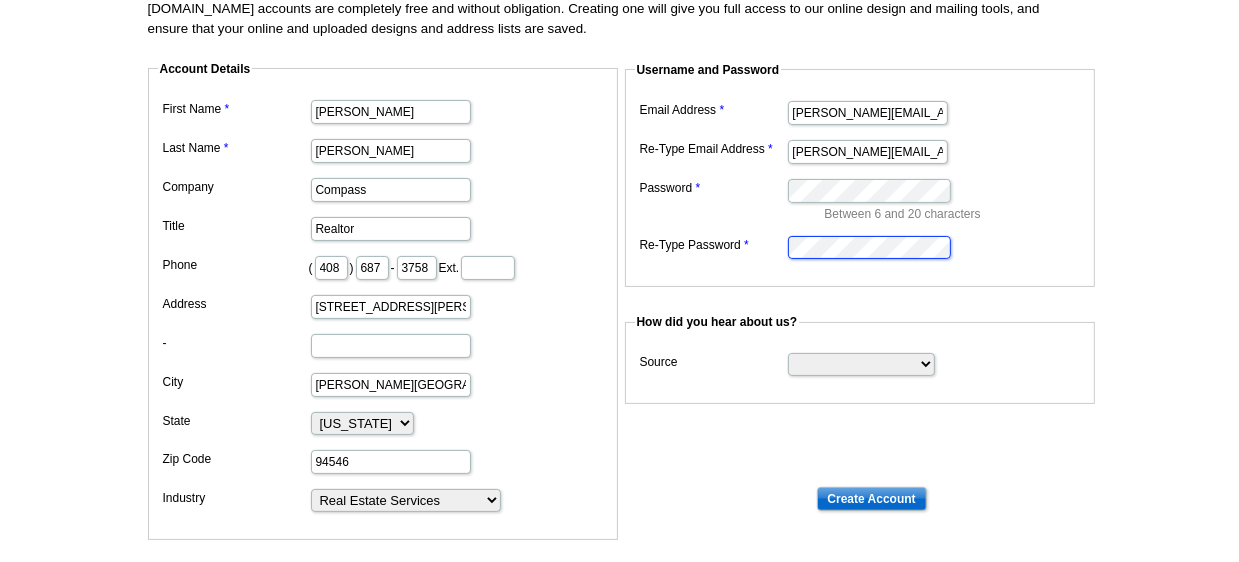 scroll, scrollTop: 200, scrollLeft: 0, axis: vertical 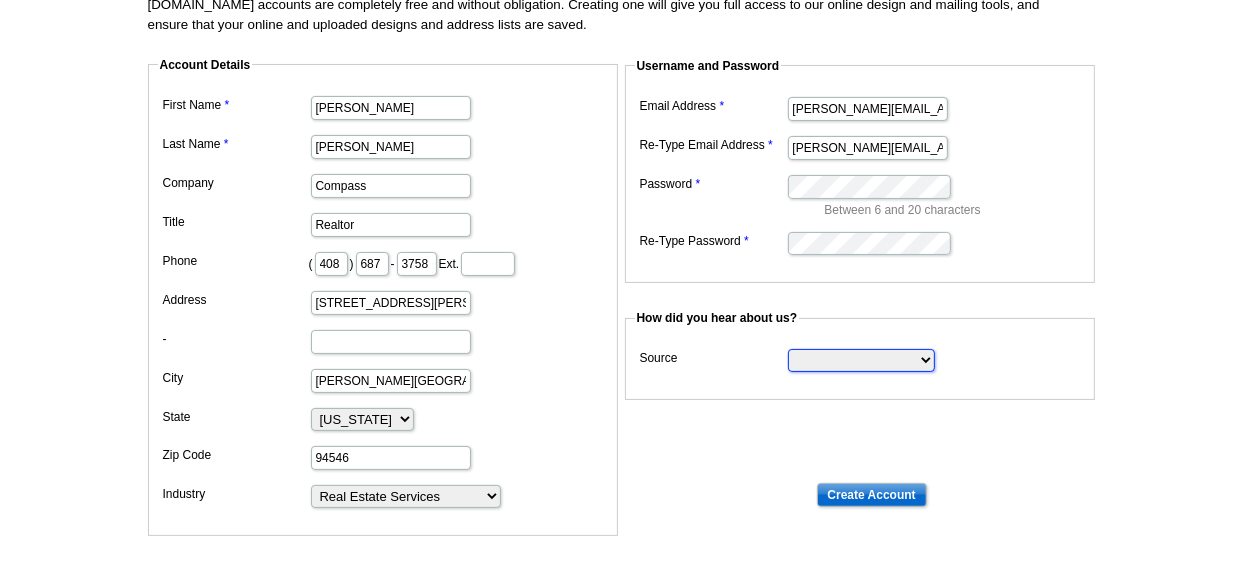 click on "Search Engine
Television Ad
Direct Mail Postcard
Email
Referred by a friend
Other" at bounding box center [861, 360] 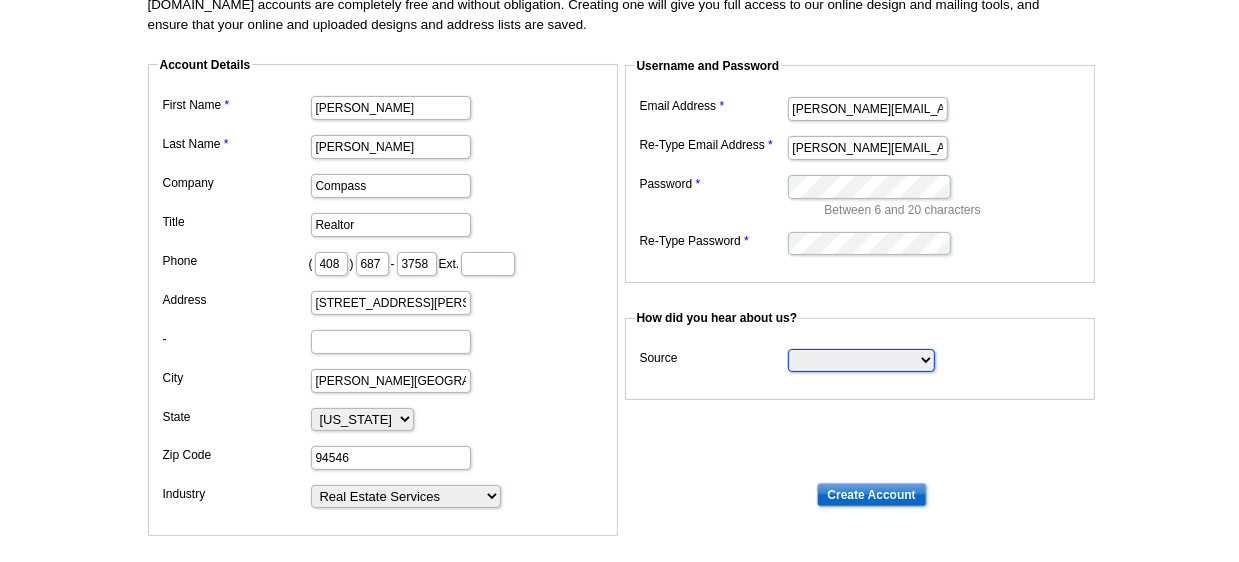 select on "other" 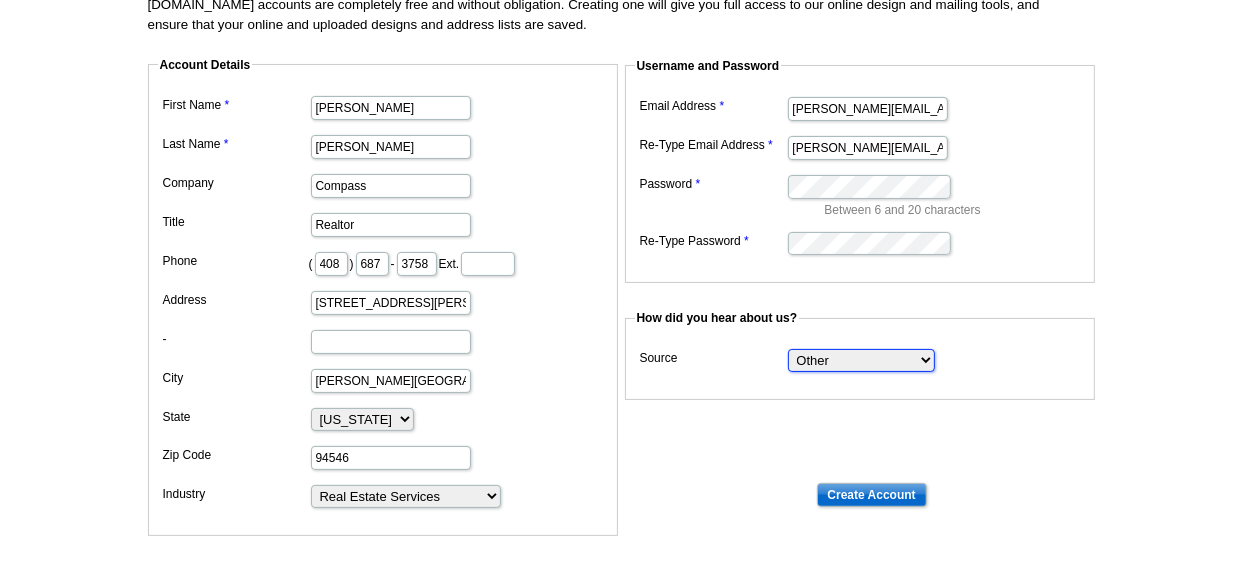 click on "Search Engine
Television Ad
Direct Mail Postcard
Email
Referred by a friend
Other" at bounding box center [861, 360] 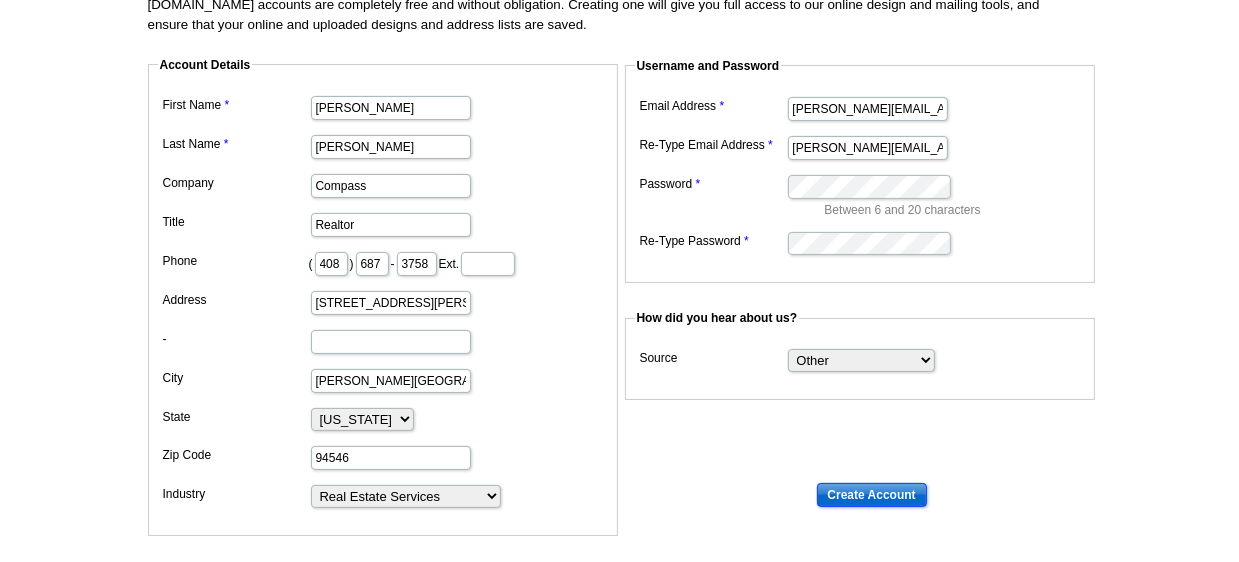 click on "Create Account" at bounding box center [872, 495] 